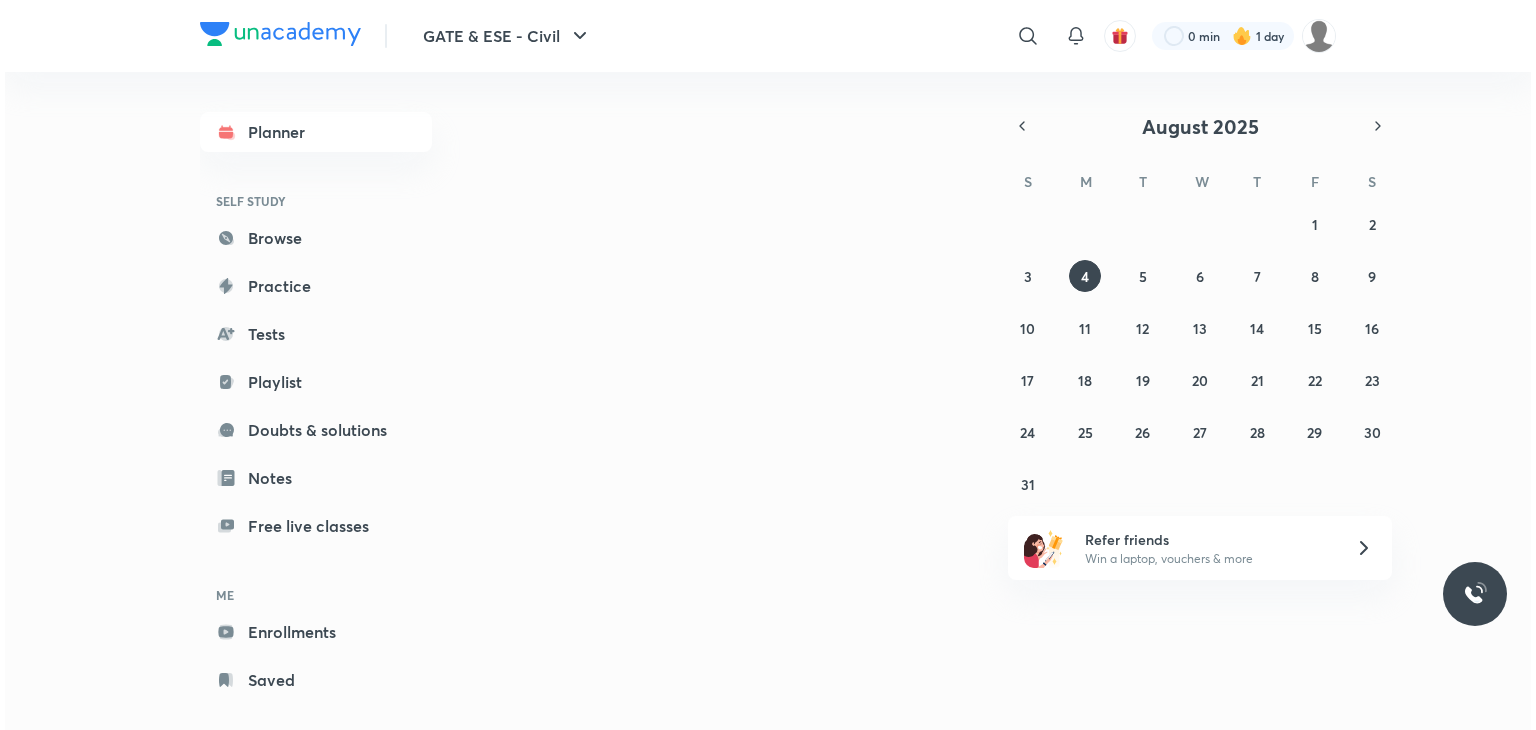 scroll, scrollTop: 0, scrollLeft: 0, axis: both 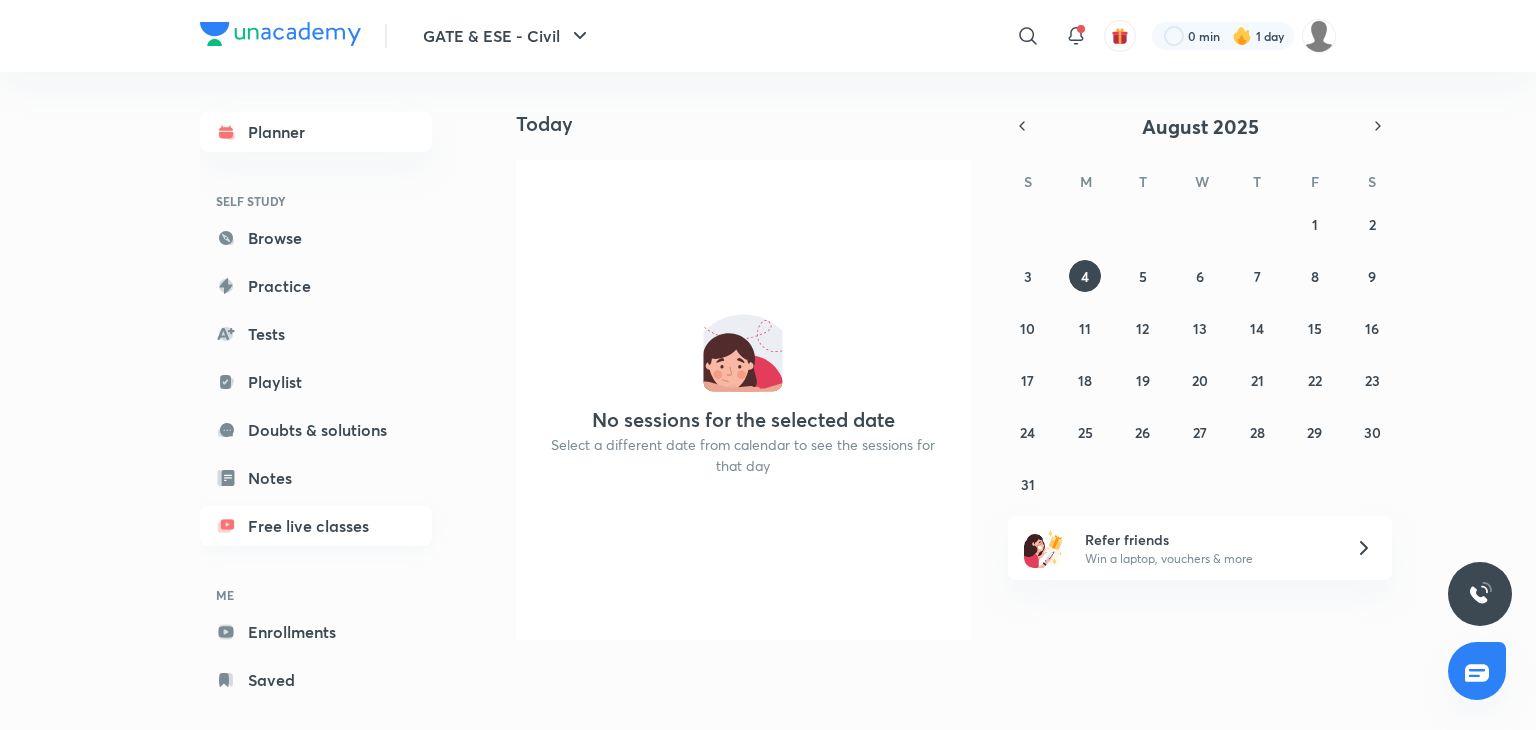 click on "Free live classes" at bounding box center (316, 526) 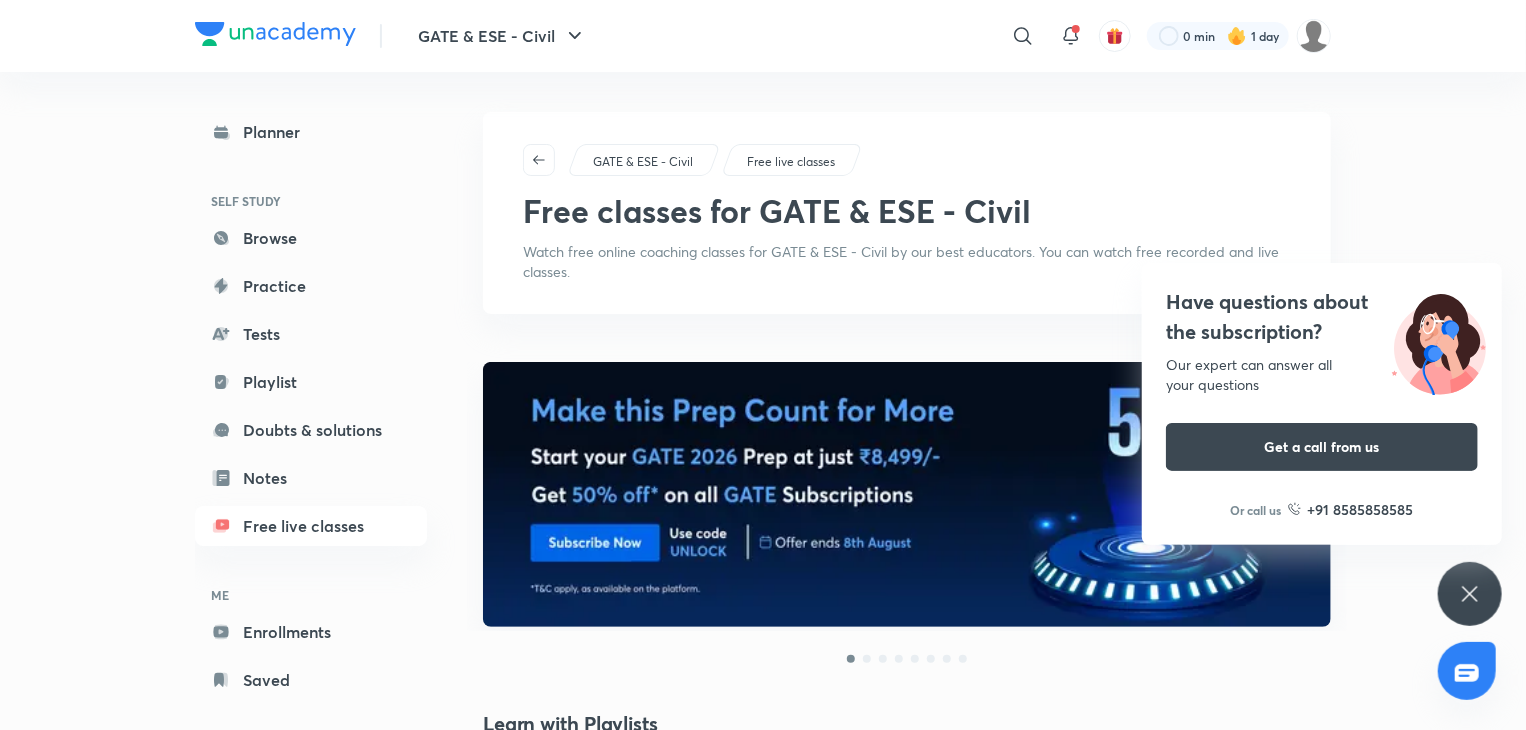 click at bounding box center (907, 494) 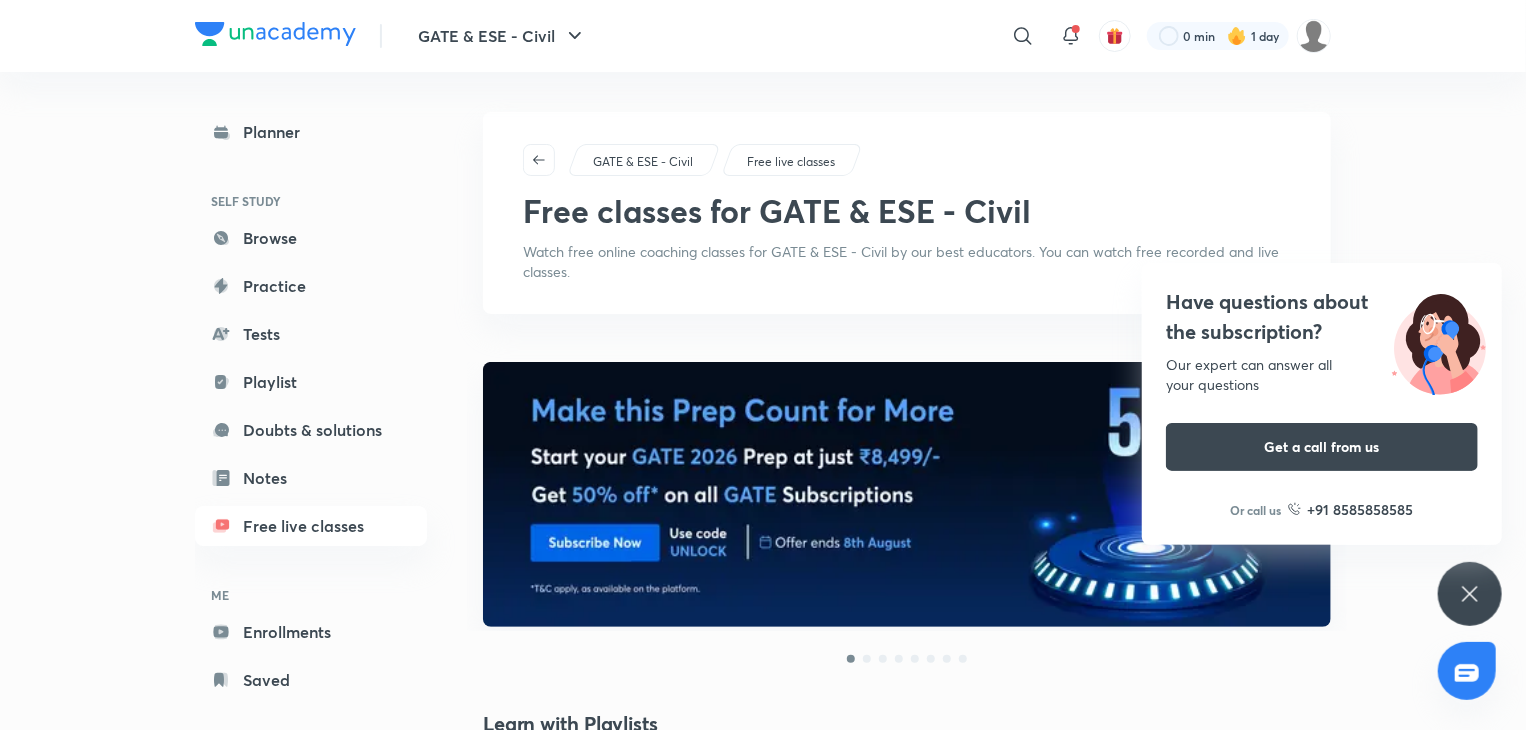 click 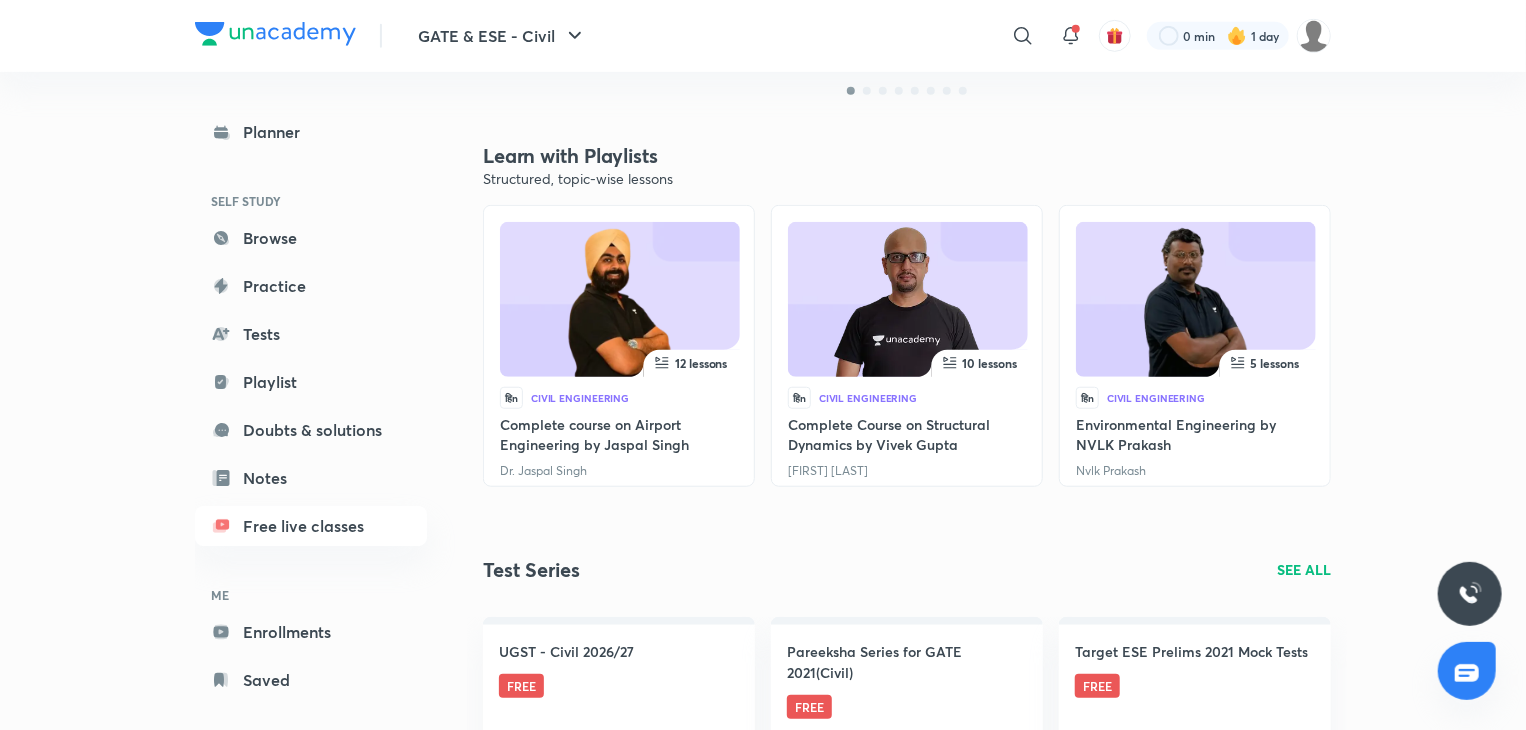 scroll, scrollTop: 556, scrollLeft: 0, axis: vertical 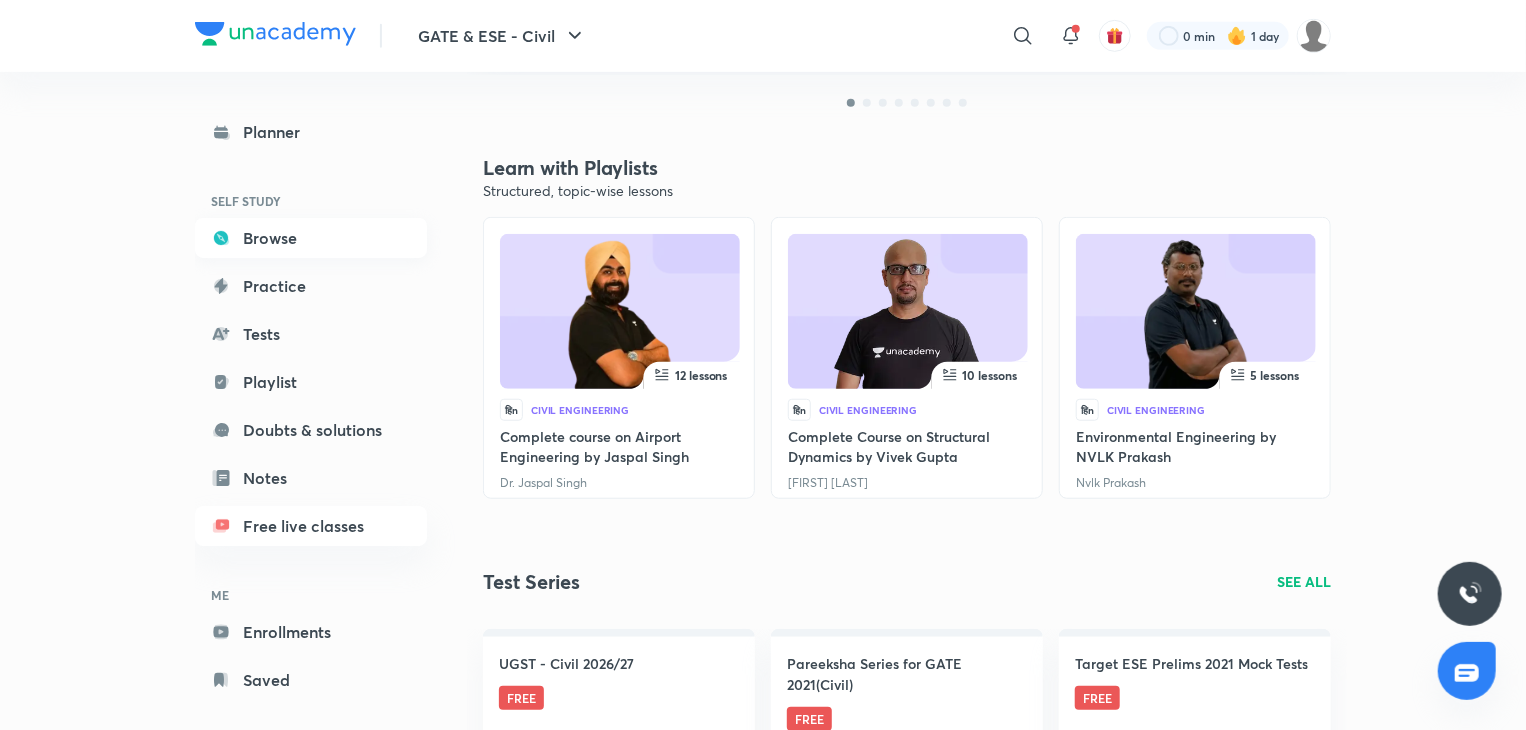click on "Browse" at bounding box center (311, 238) 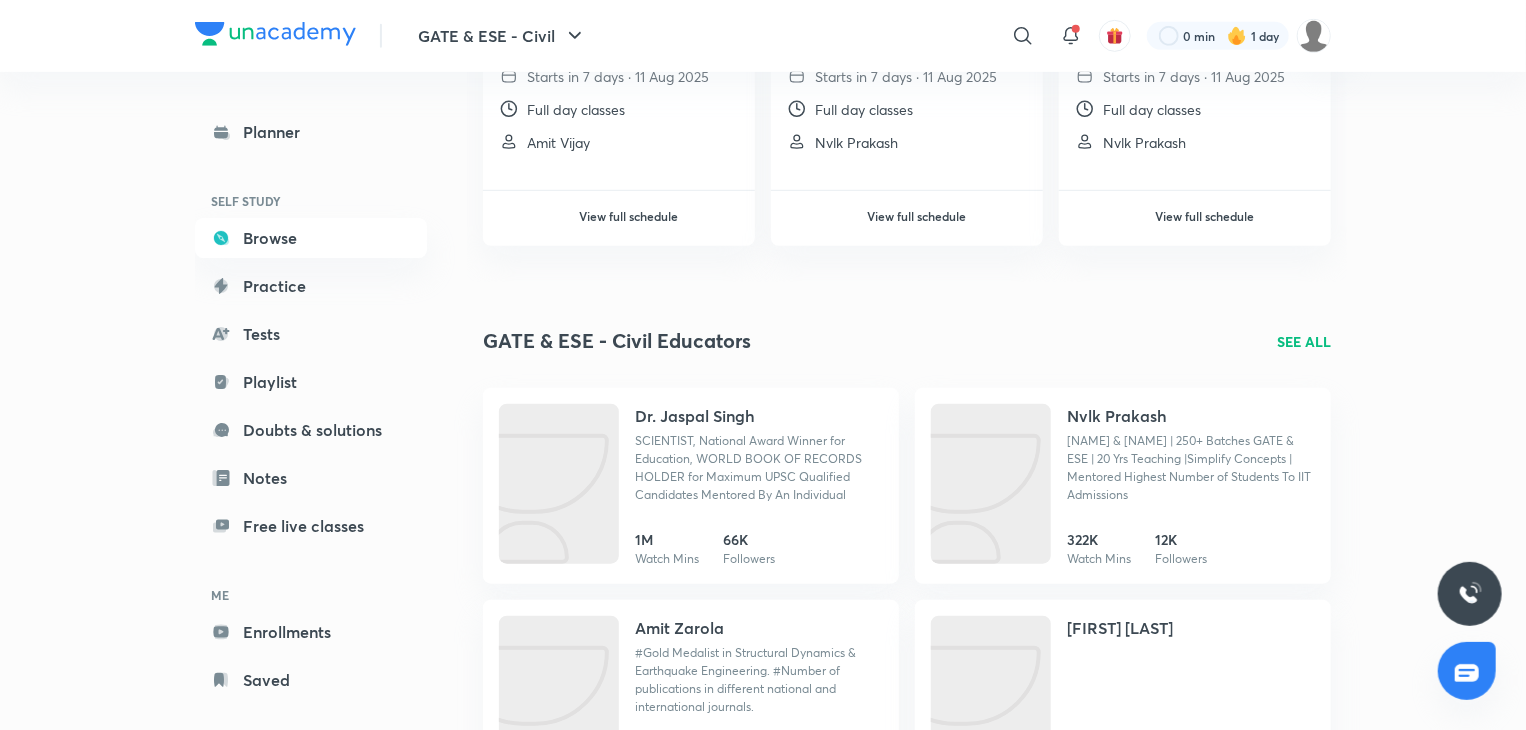 scroll, scrollTop: 0, scrollLeft: 0, axis: both 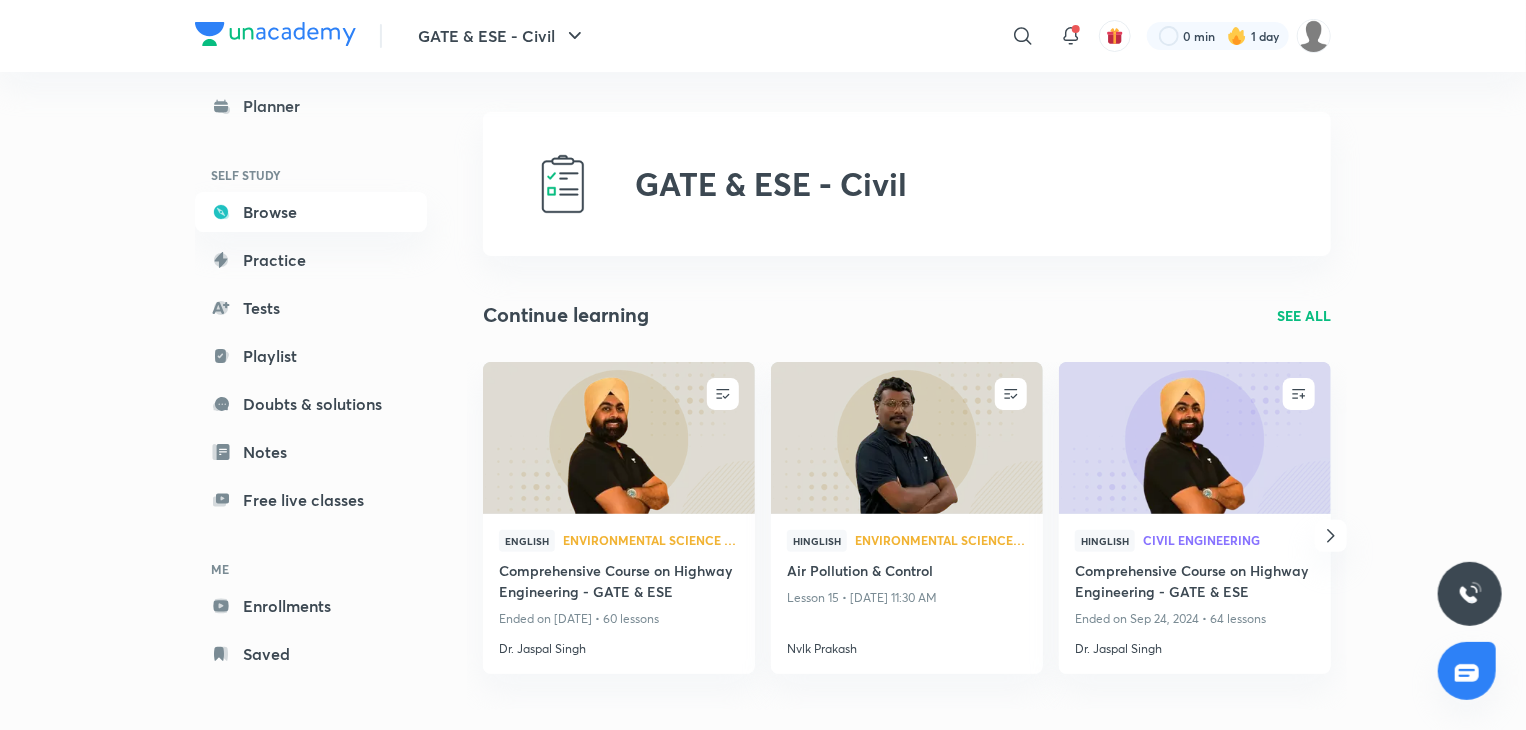 click on "SEE ALL" at bounding box center [1304, 315] 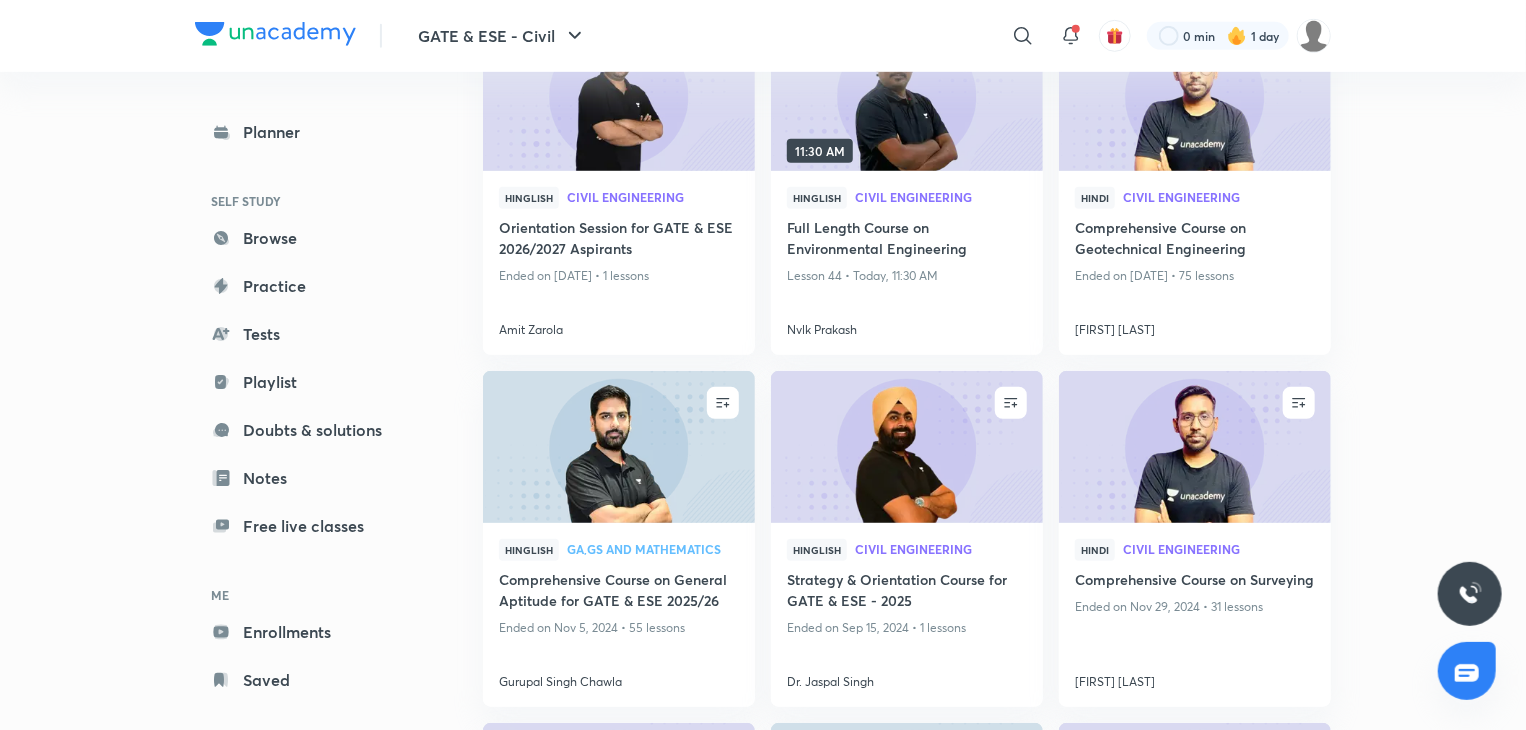 scroll, scrollTop: 631, scrollLeft: 0, axis: vertical 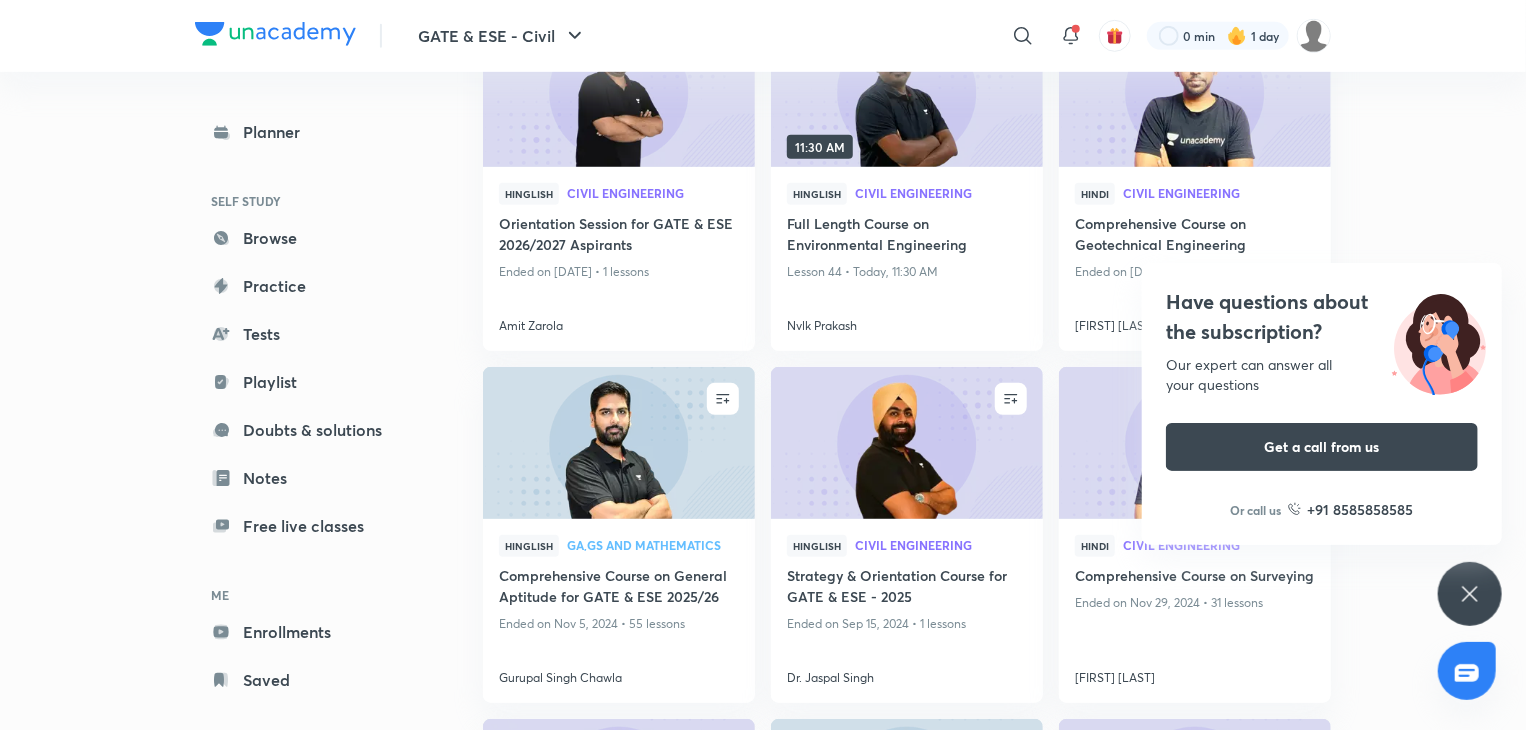 click 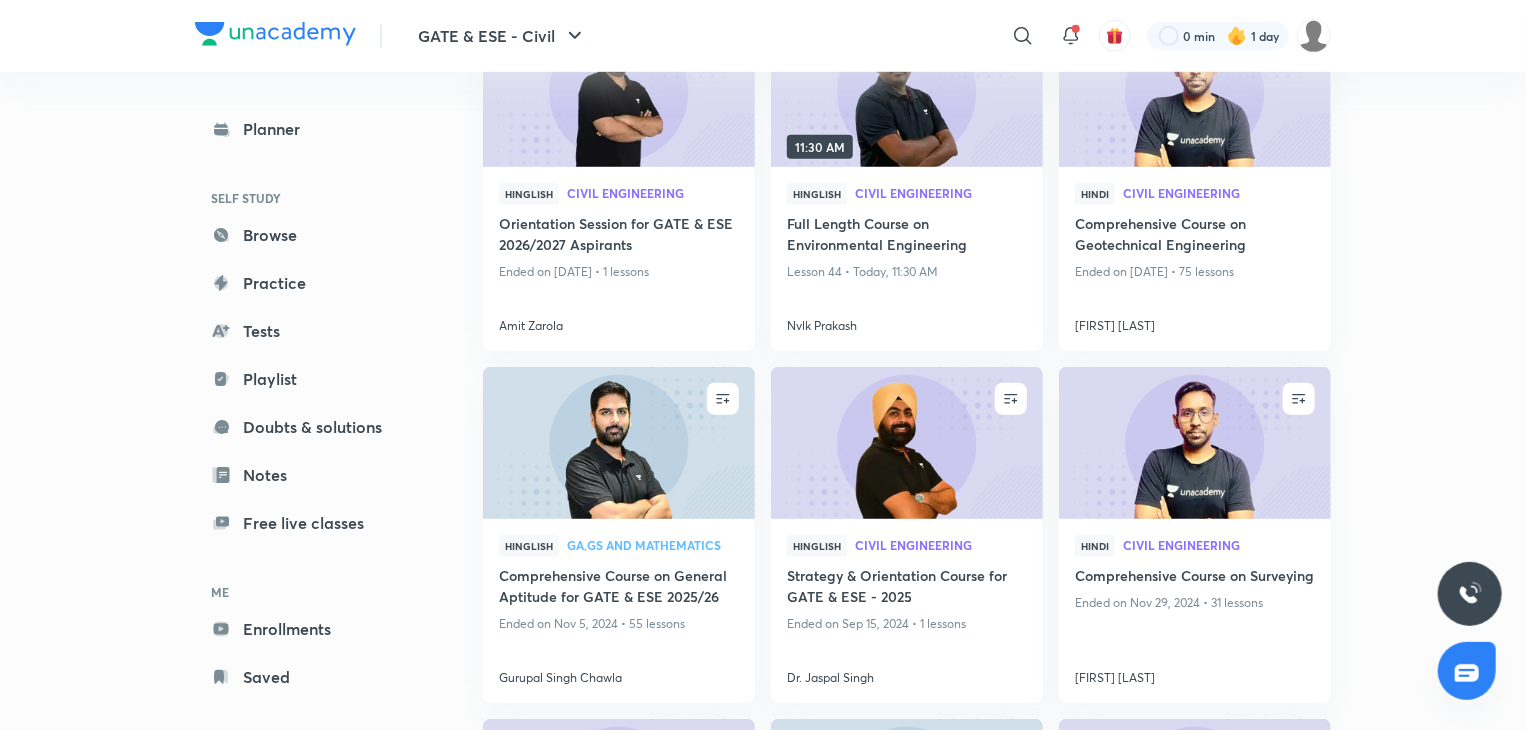 scroll, scrollTop: 0, scrollLeft: 0, axis: both 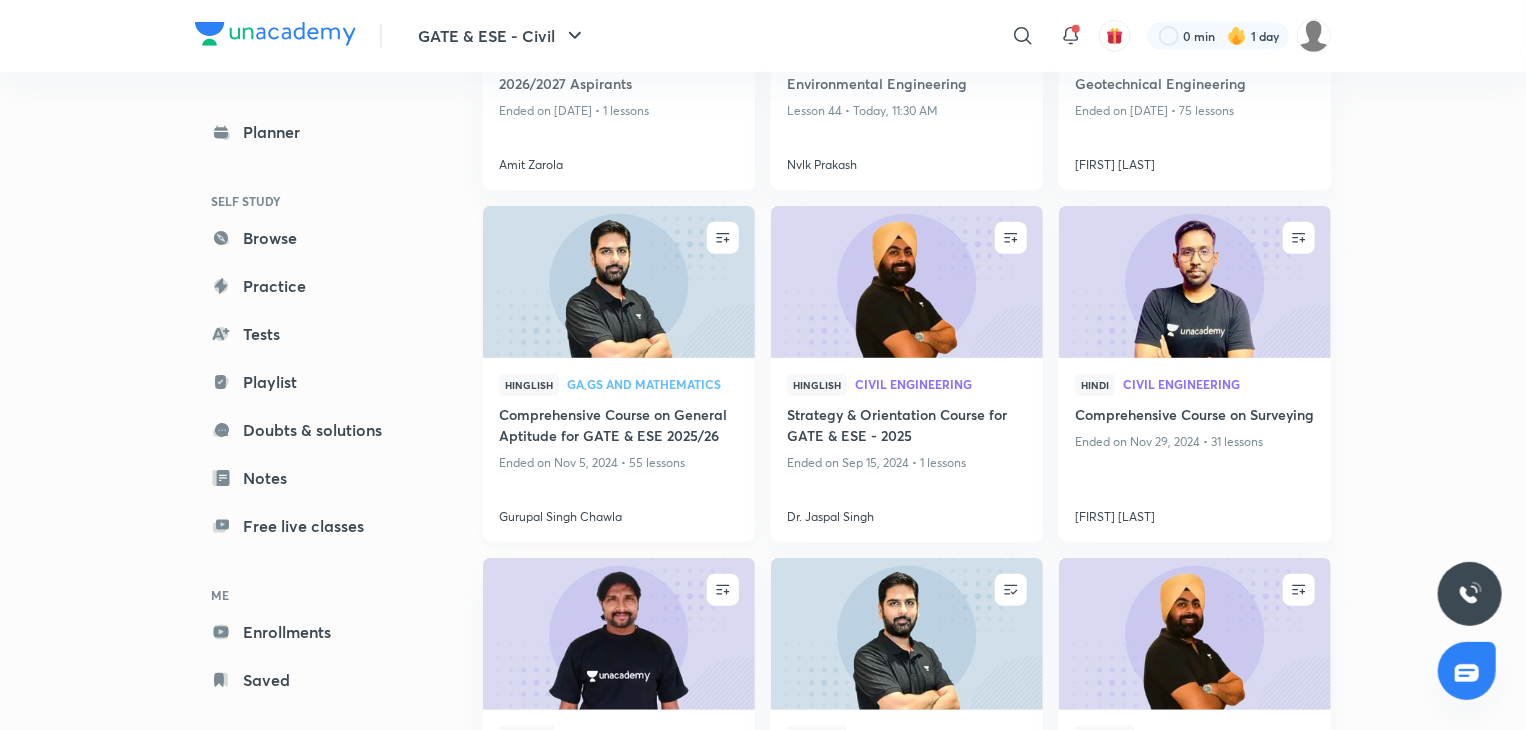 click on "Gurupal Singh Chawla" at bounding box center (619, 513) 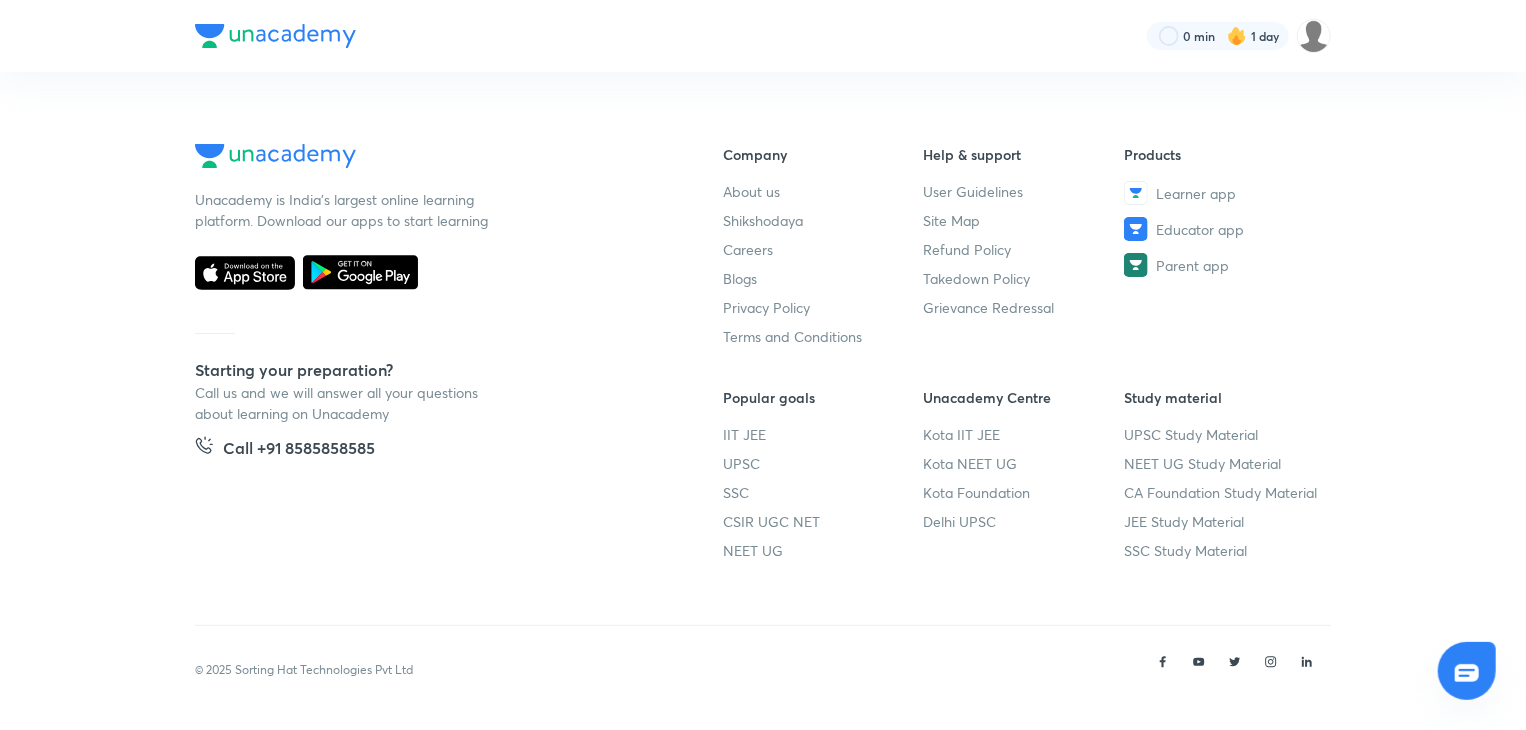 scroll, scrollTop: 0, scrollLeft: 0, axis: both 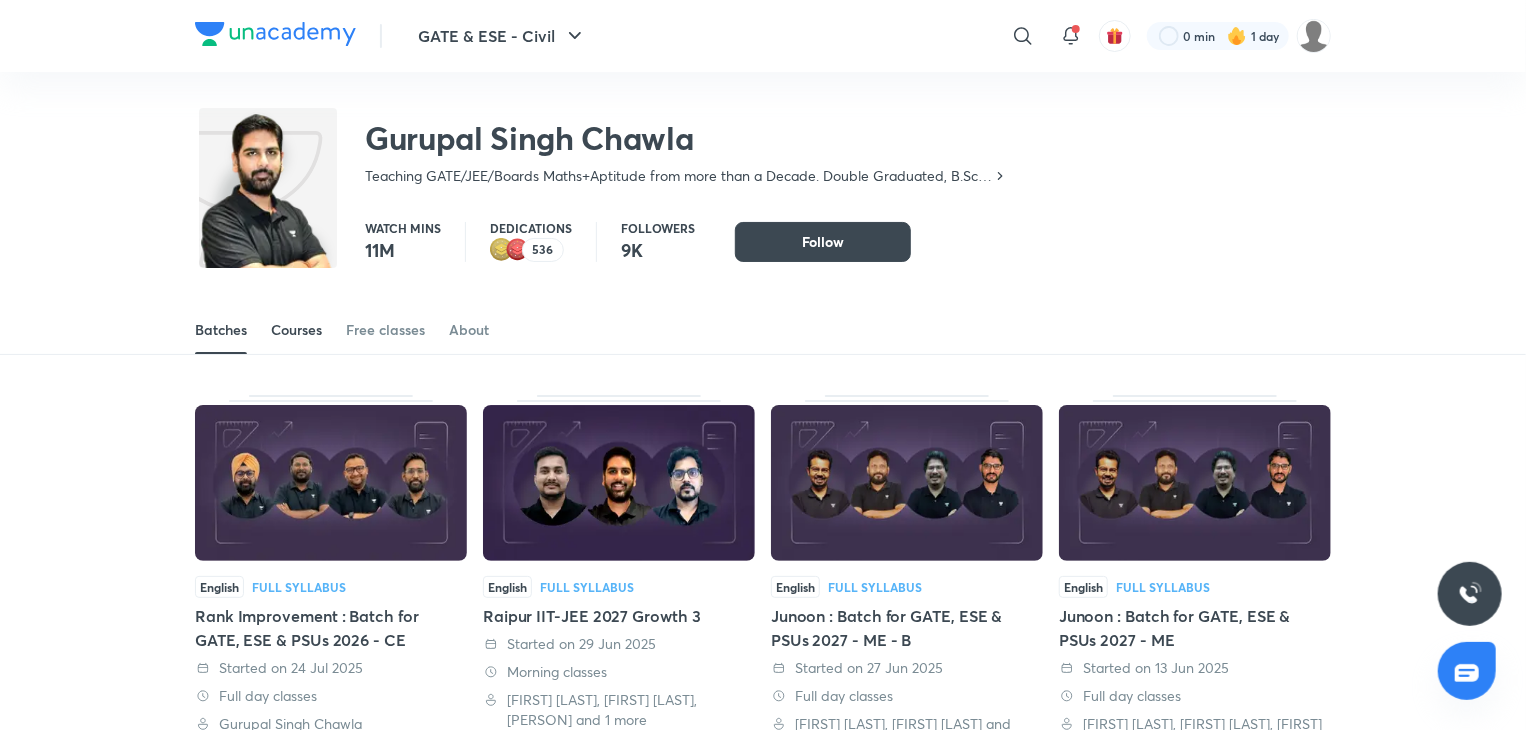 click on "Courses" at bounding box center (296, 330) 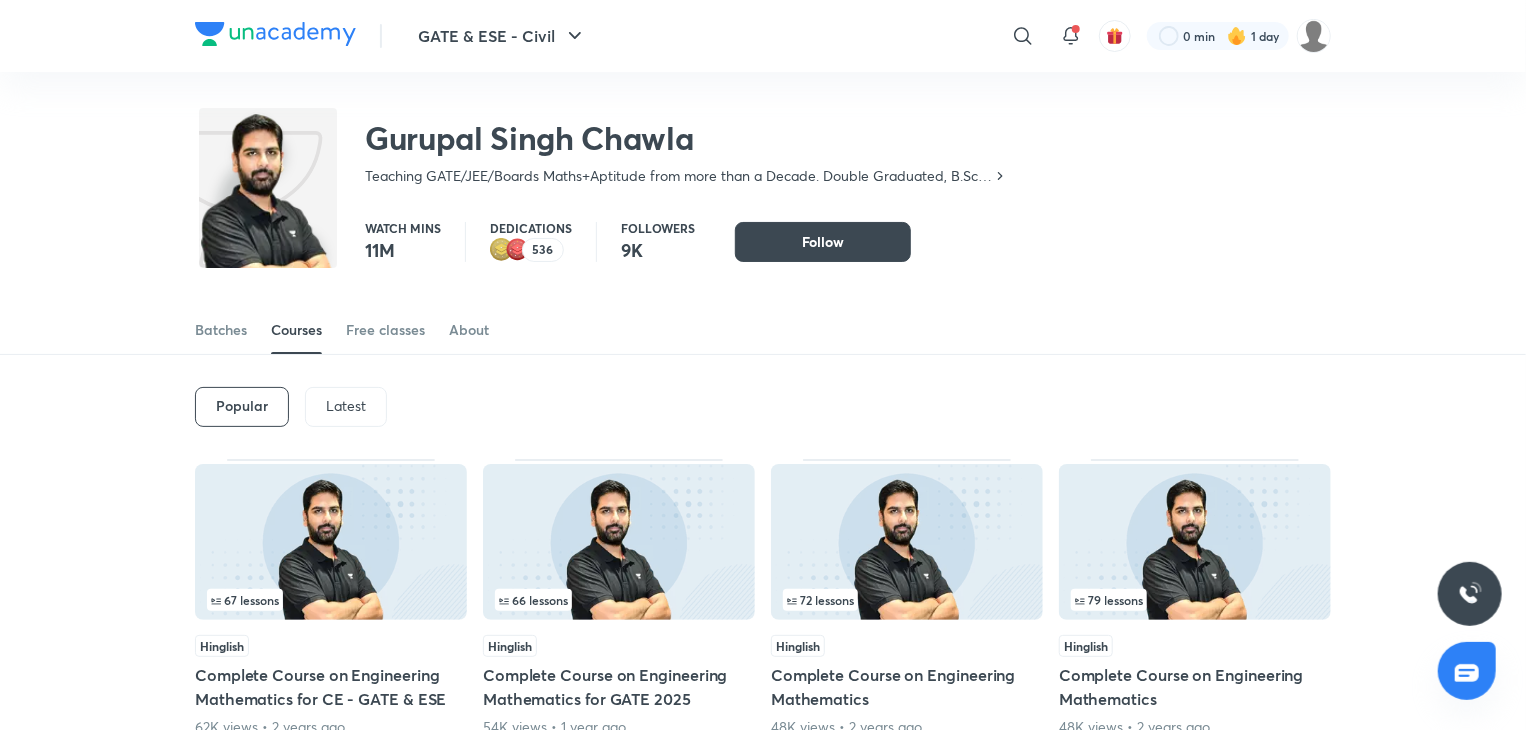 click on "Latest" at bounding box center [346, 406] 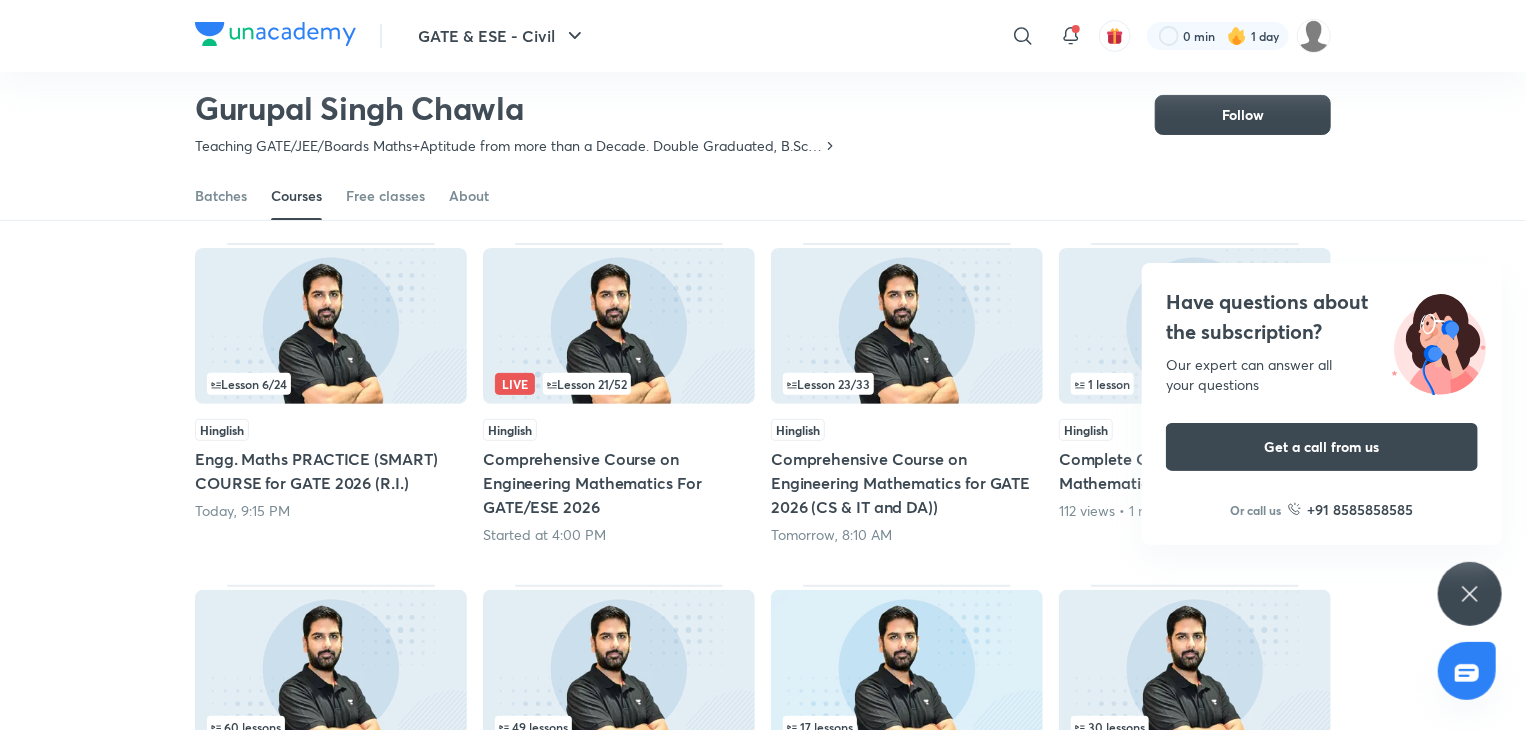scroll, scrollTop: 157, scrollLeft: 0, axis: vertical 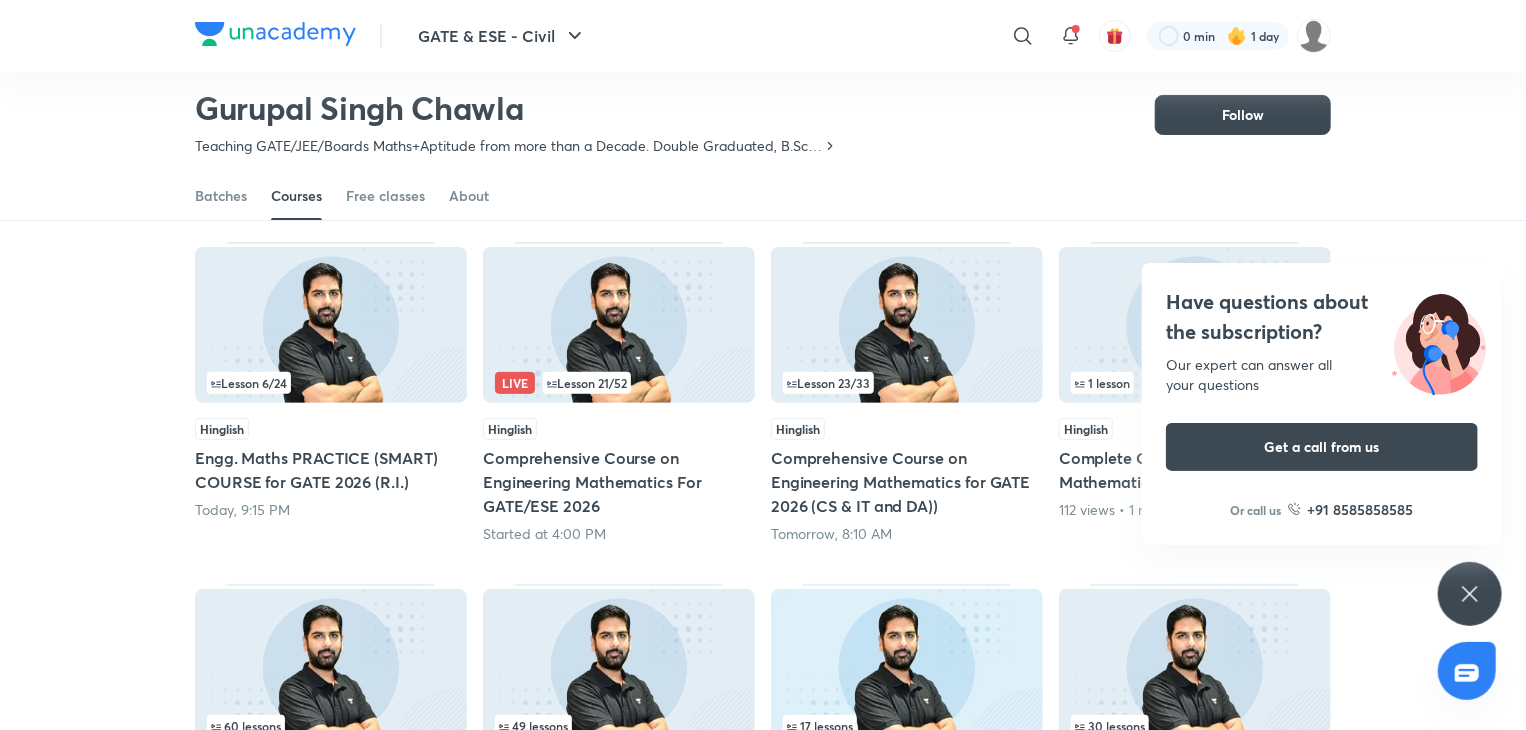 click 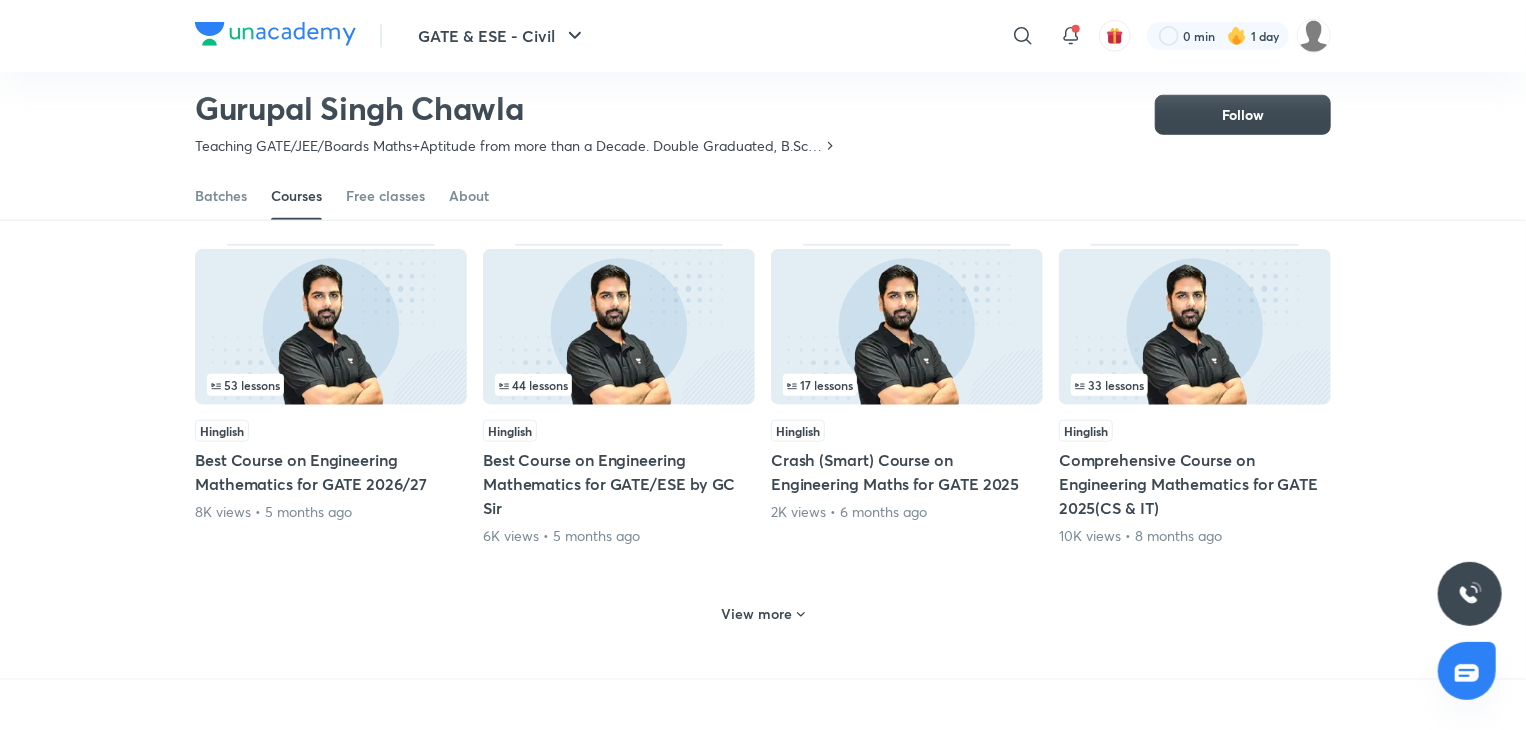 scroll, scrollTop: 843, scrollLeft: 0, axis: vertical 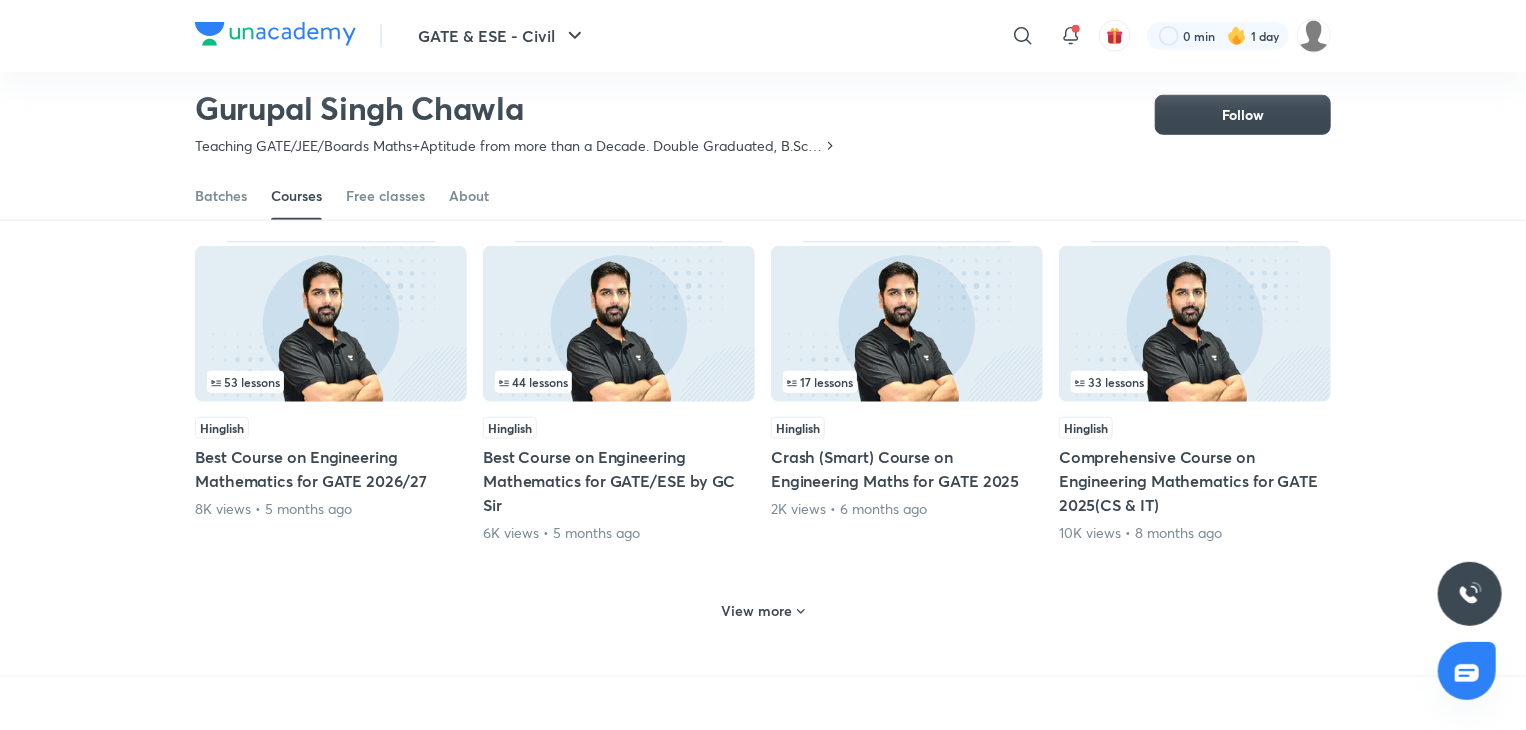 click on "View more" at bounding box center [757, 611] 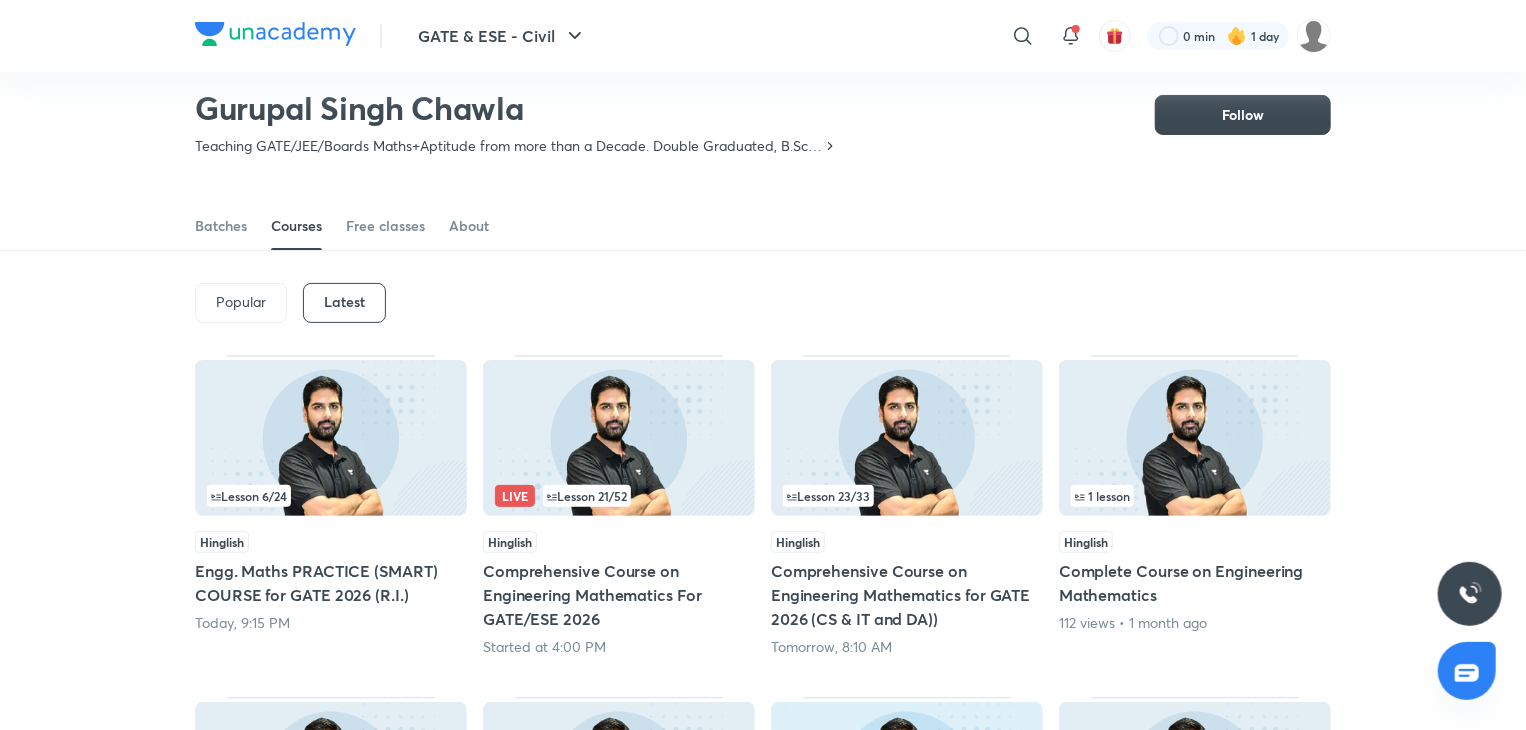 scroll, scrollTop: 0, scrollLeft: 0, axis: both 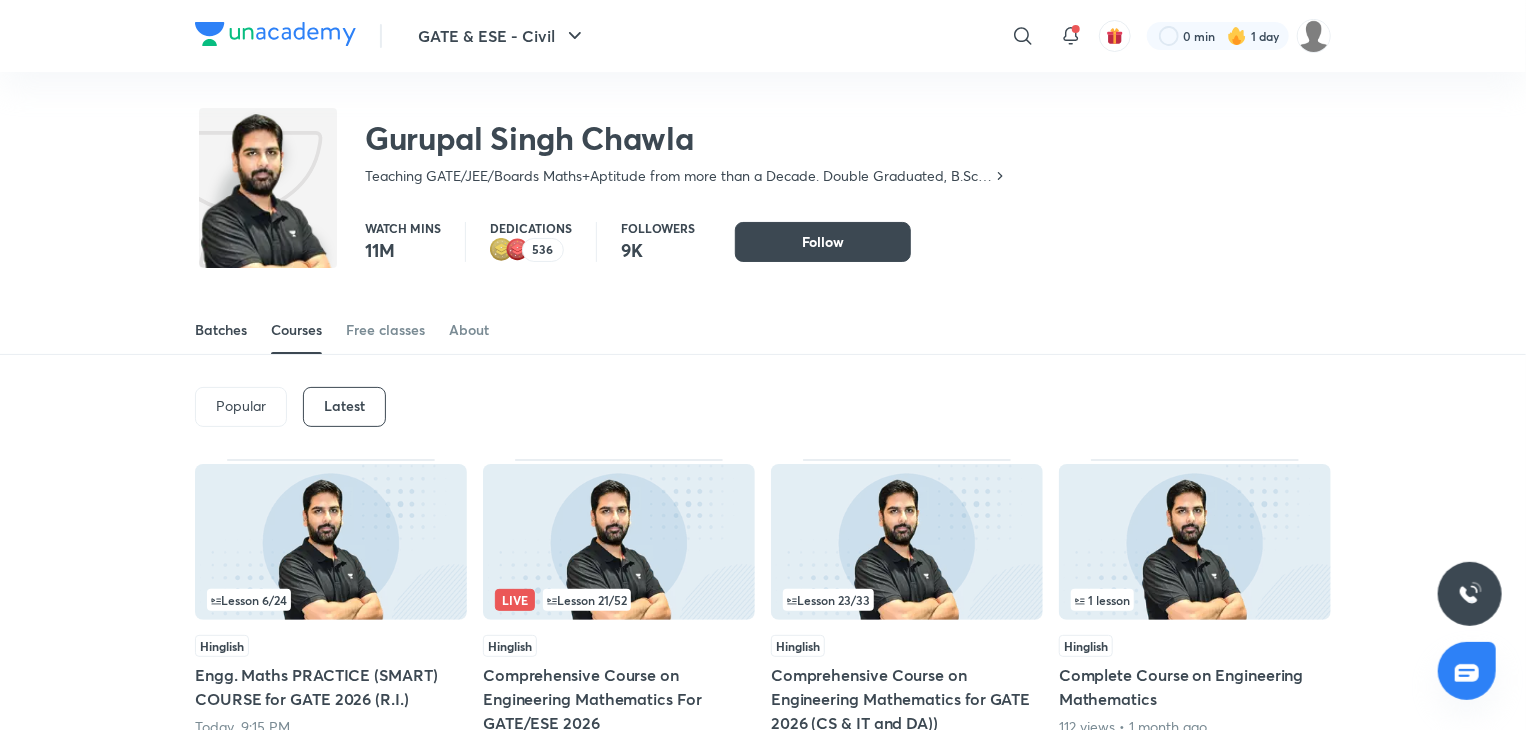 click on "Batches" at bounding box center [221, 330] 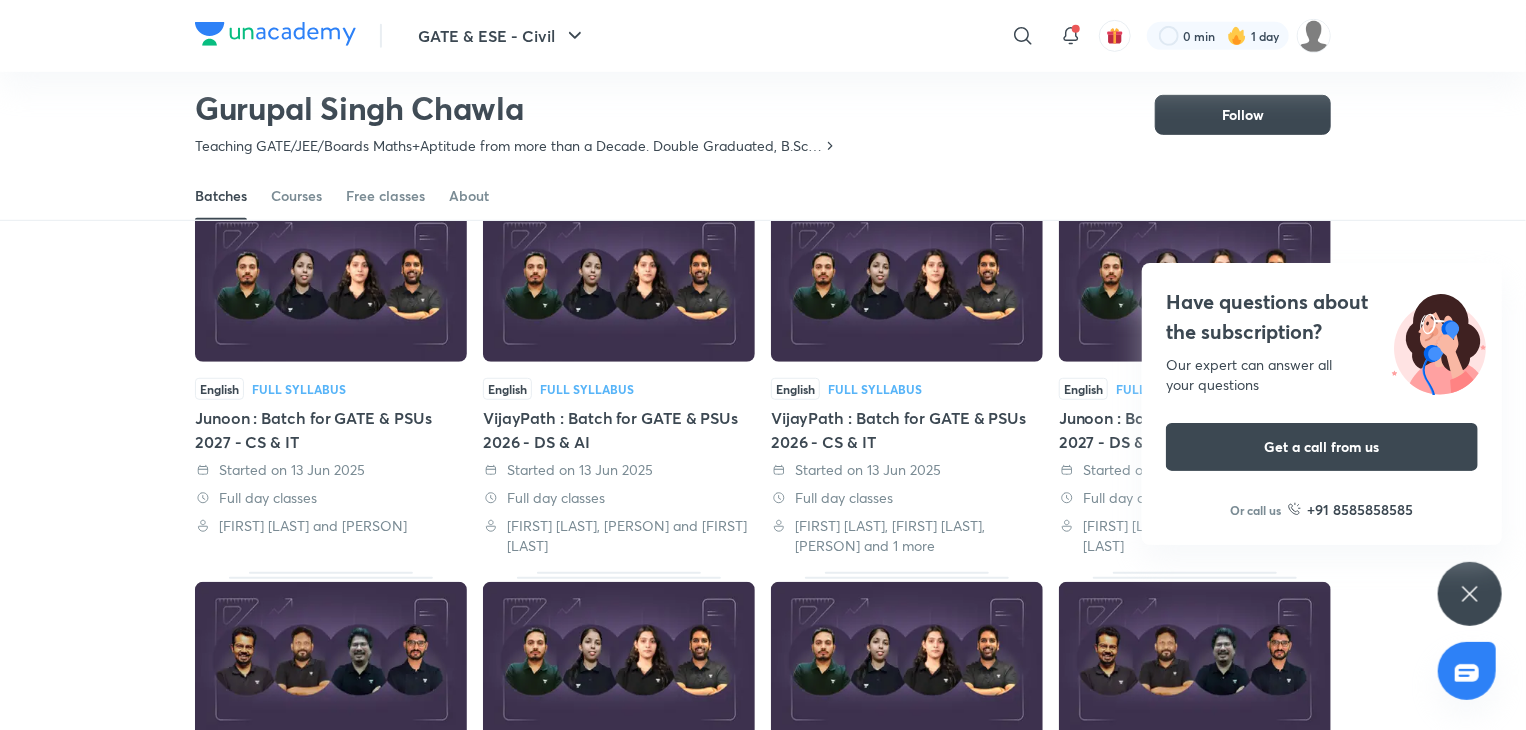 scroll, scrollTop: 0, scrollLeft: 0, axis: both 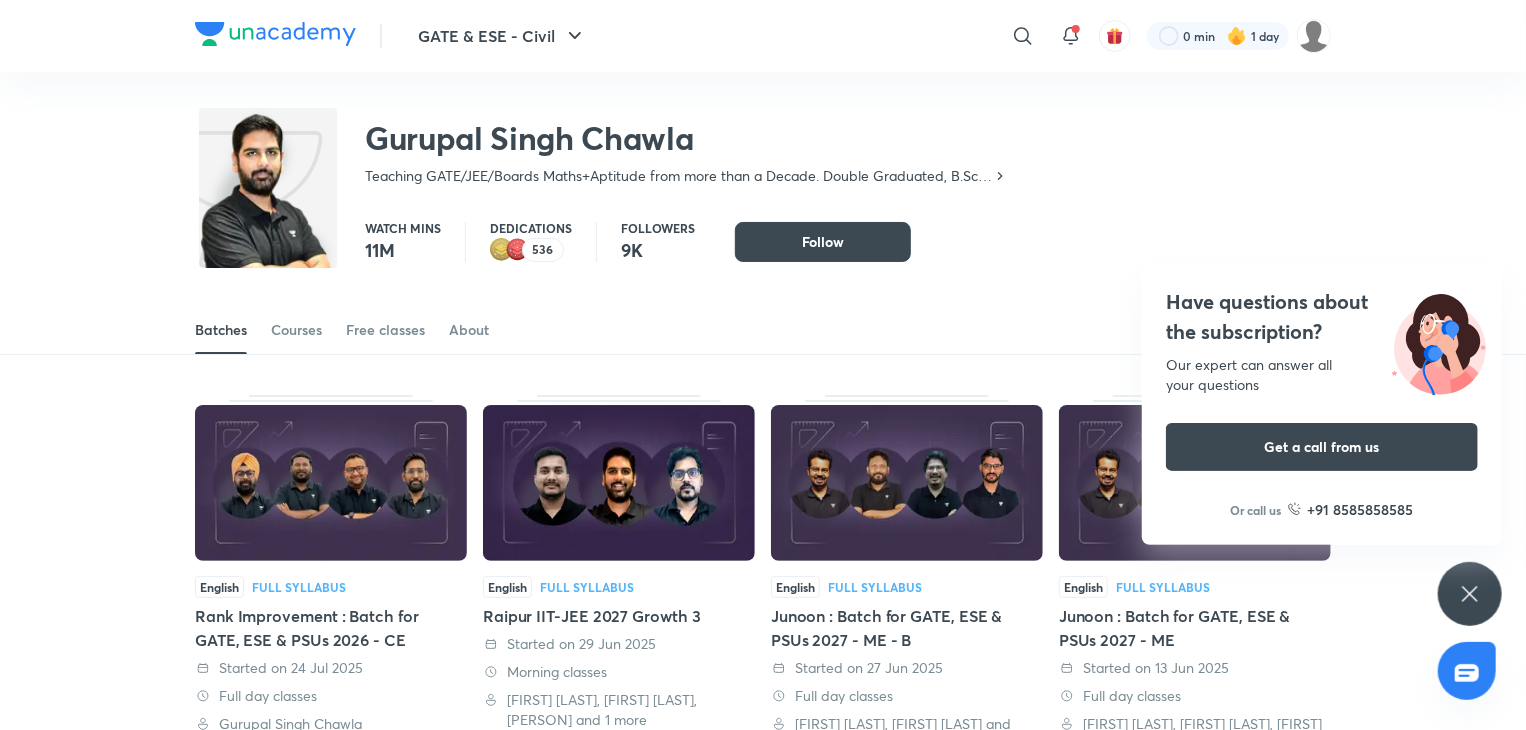 click 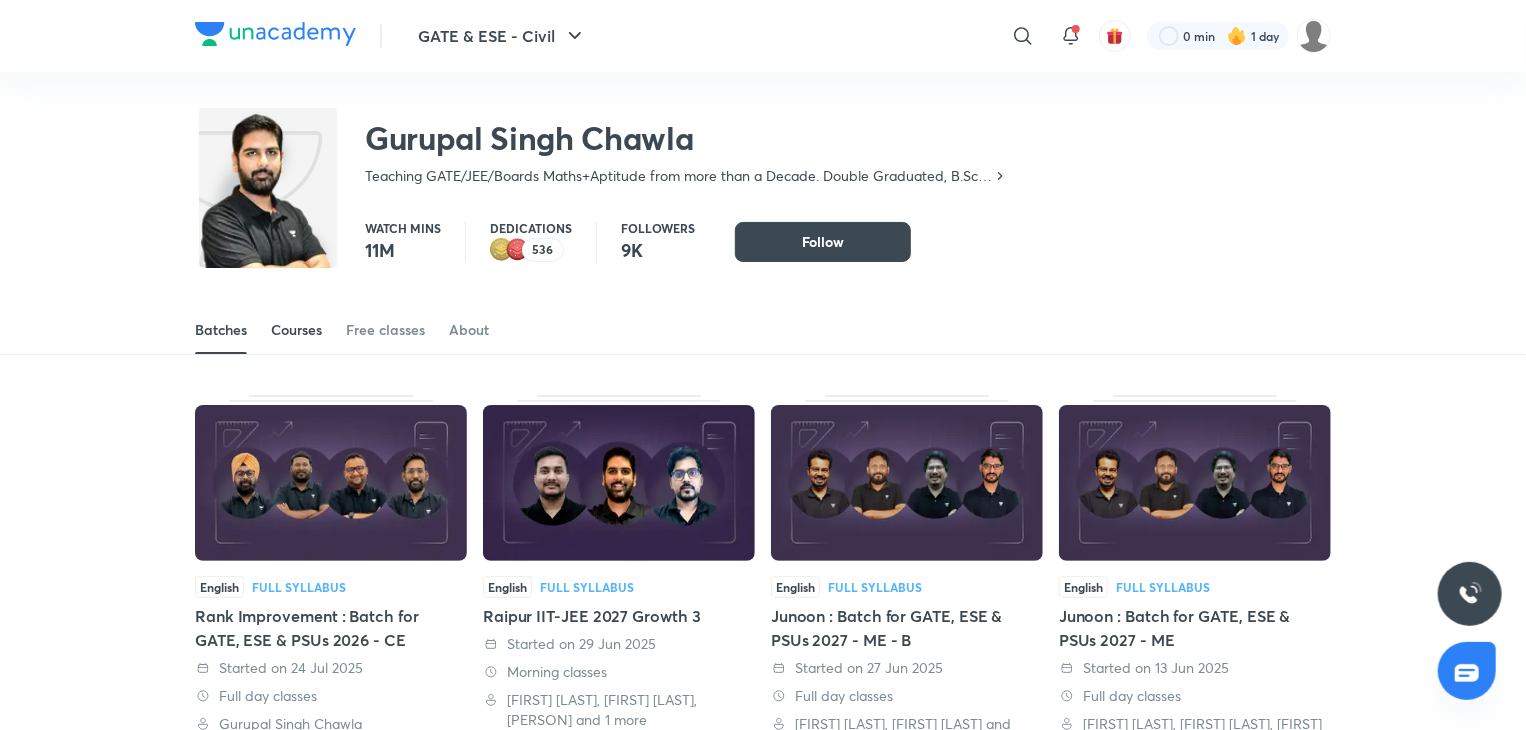 click on "Courses" at bounding box center [296, 330] 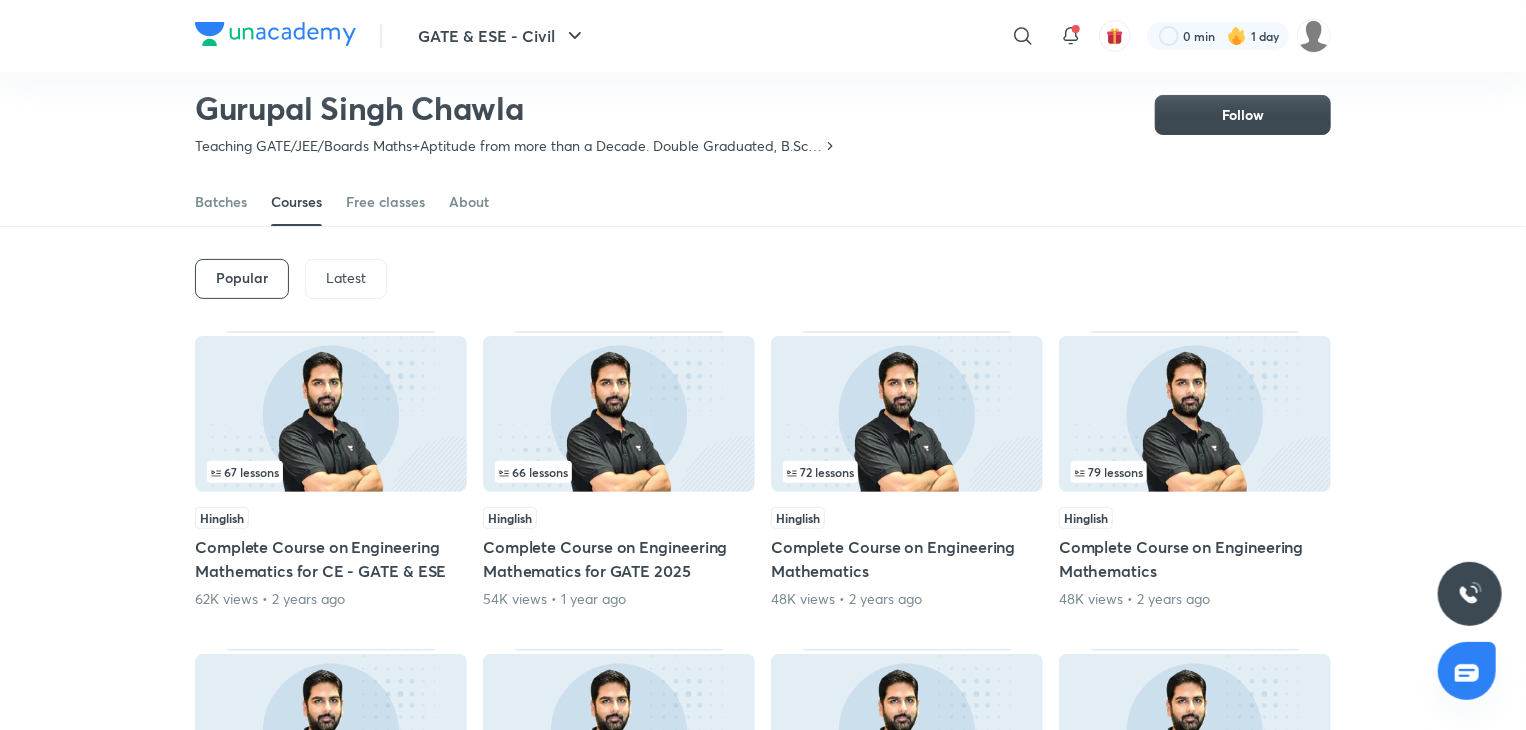 scroll, scrollTop: 67, scrollLeft: 0, axis: vertical 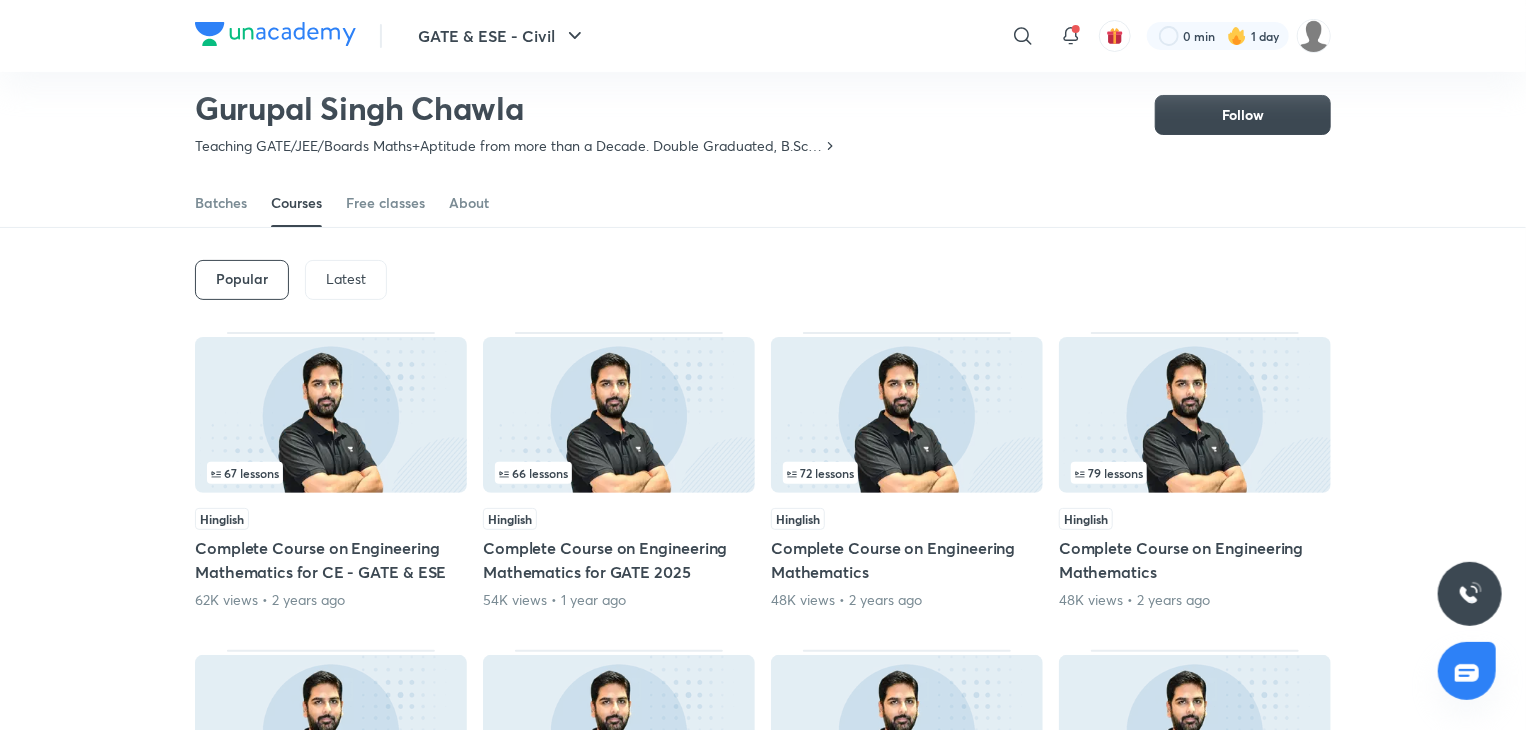 click on "Latest" at bounding box center (346, 279) 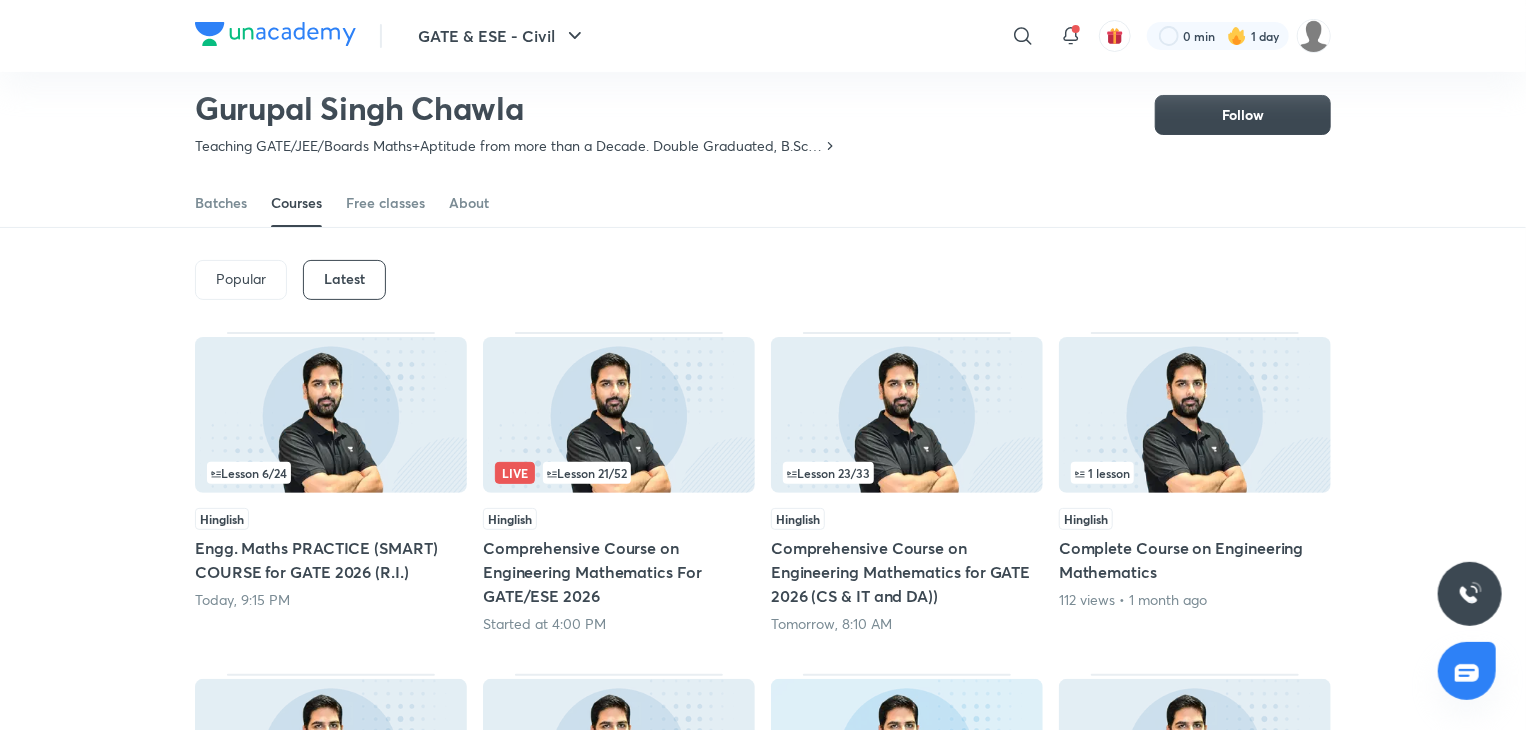 click on "Hinglish" at bounding box center (510, 519) 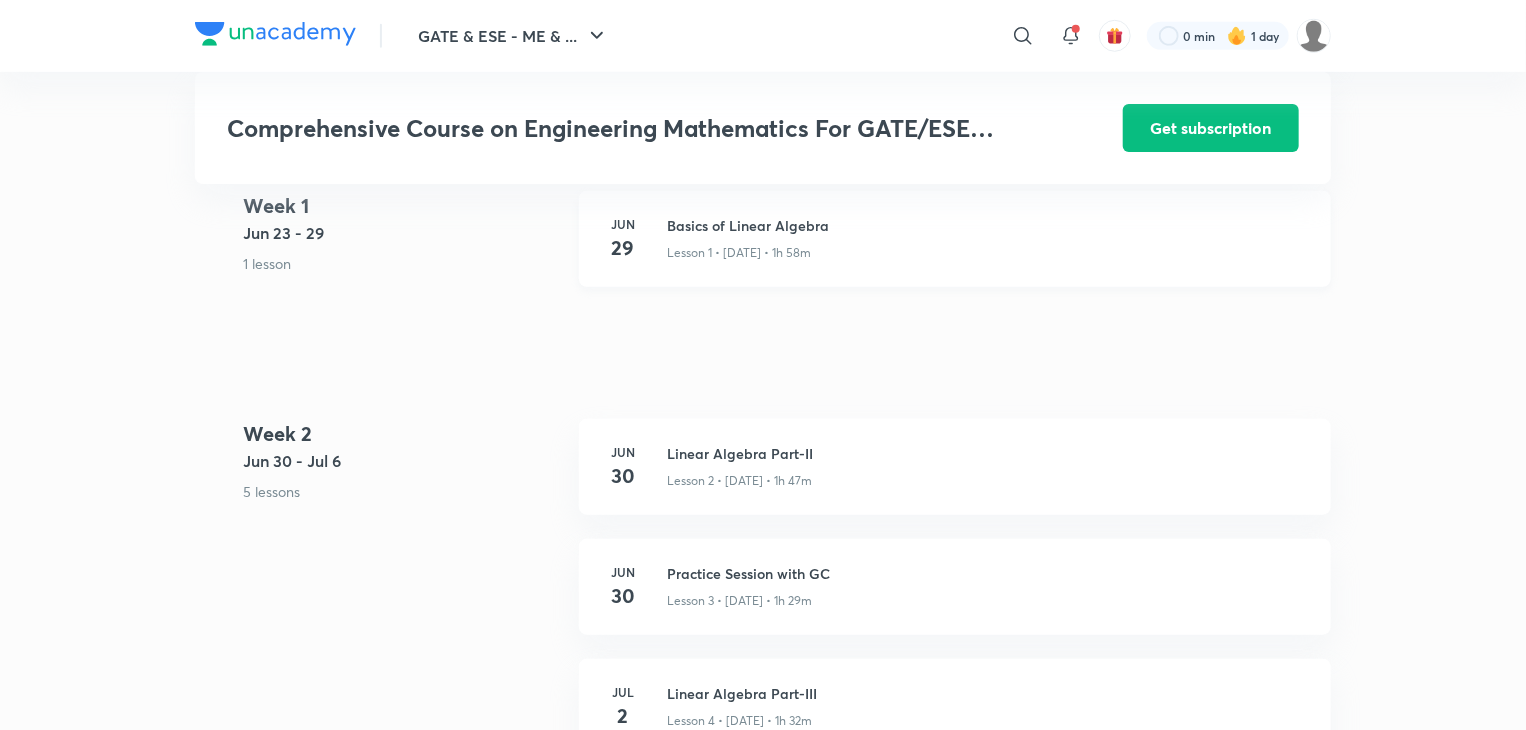 scroll, scrollTop: 763, scrollLeft: 0, axis: vertical 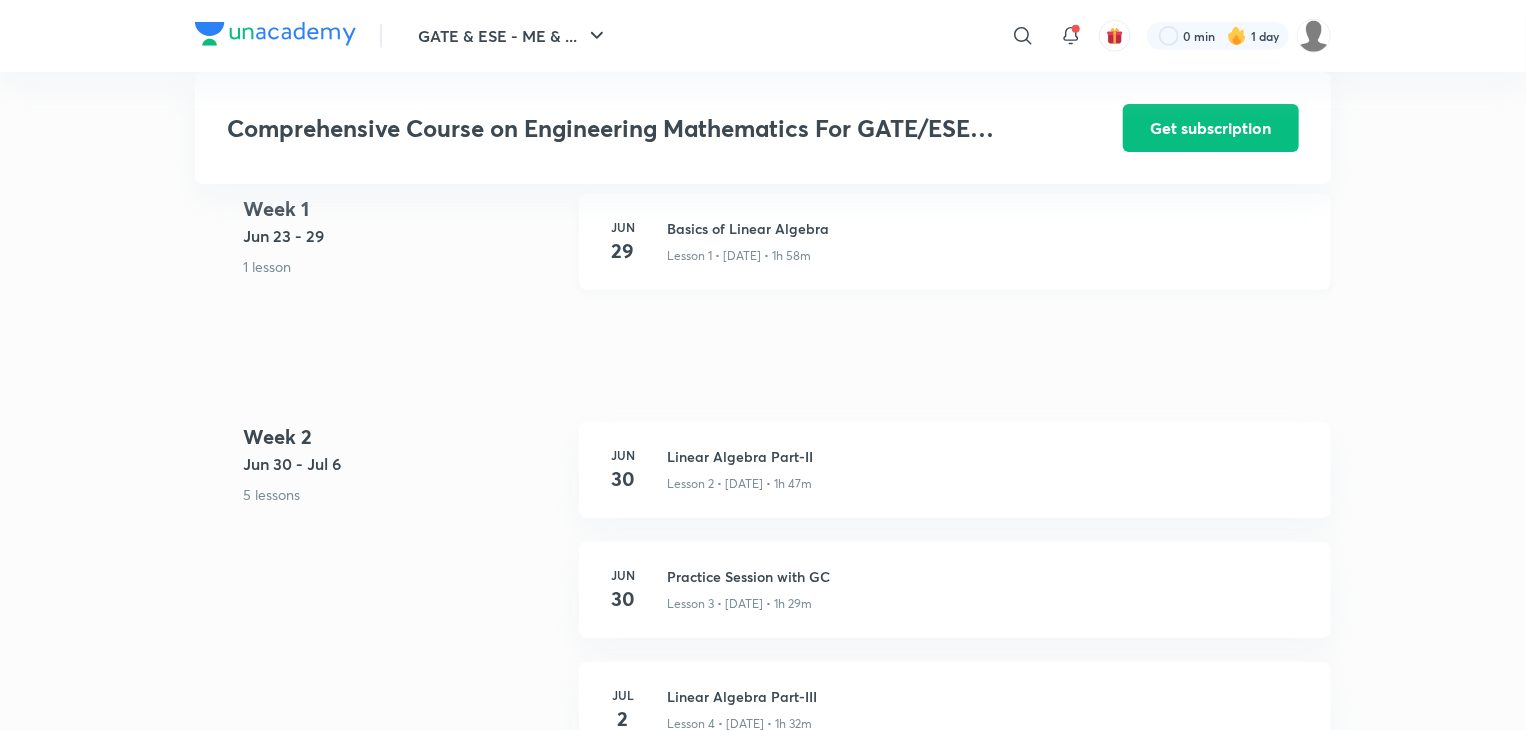 click on "[DATE] Basics of Linear Algebra Lesson 1 • [DATE] • 1h 58m" at bounding box center (955, 242) 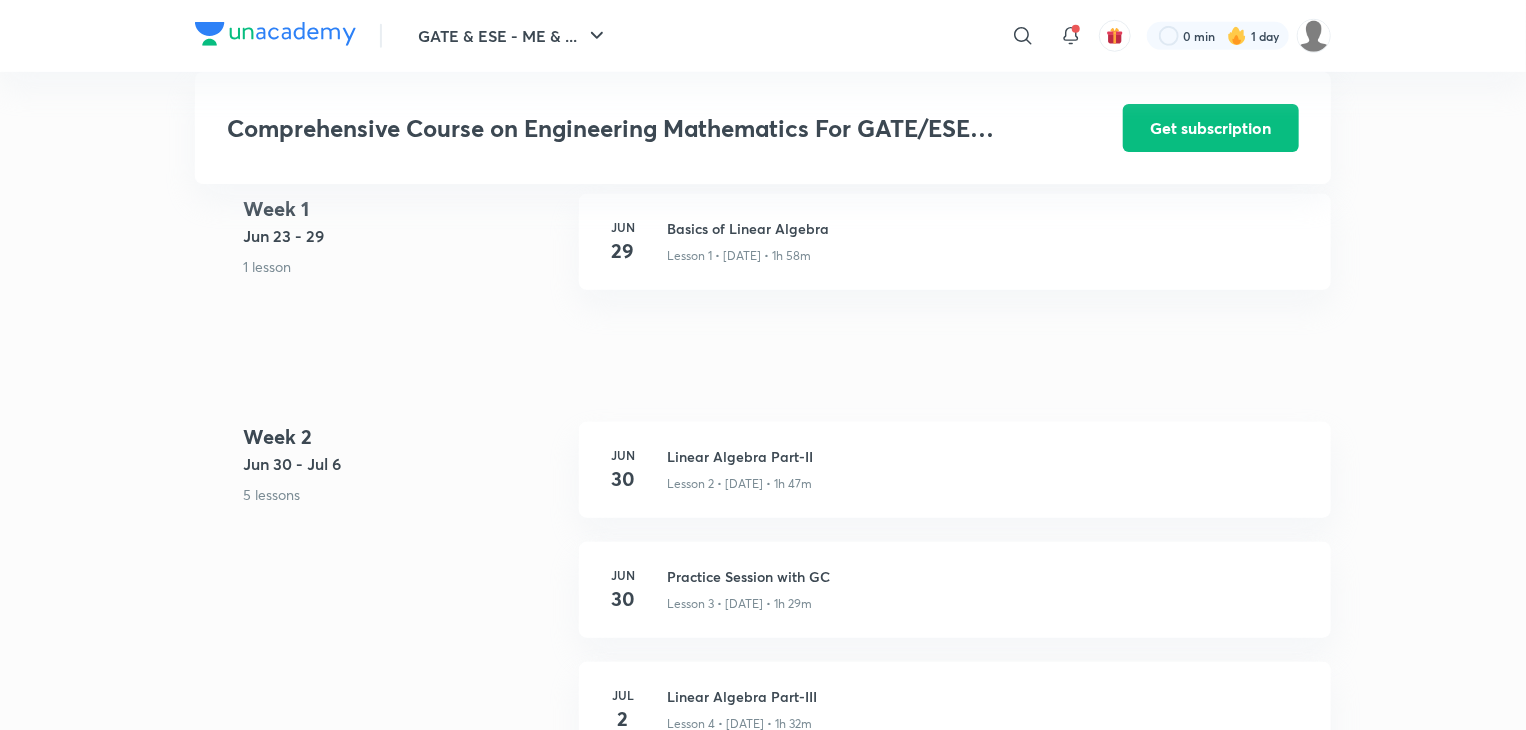 scroll, scrollTop: 67, scrollLeft: 0, axis: vertical 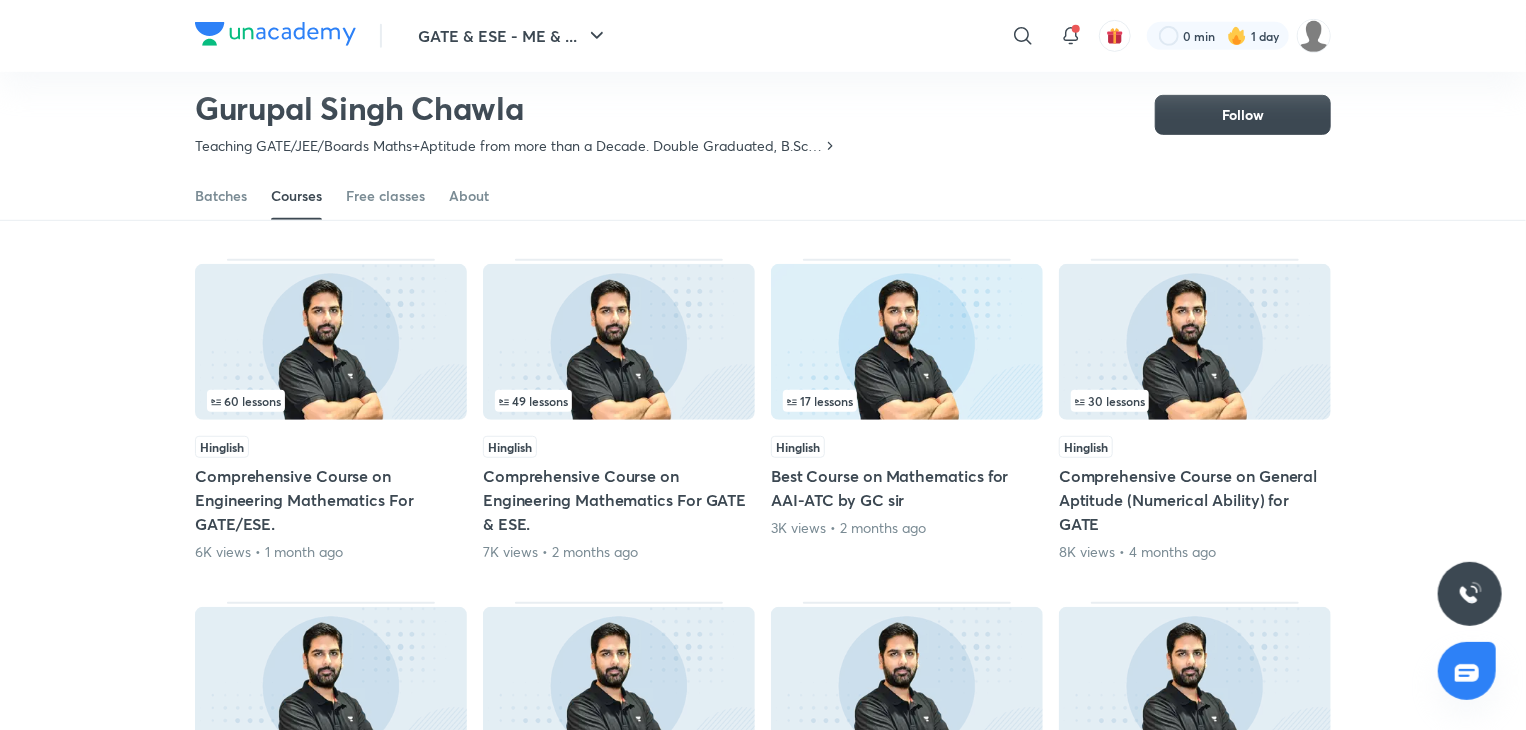click on "Comprehensive Course on Engineering Mathematics For GATE/ESE." at bounding box center (331, 500) 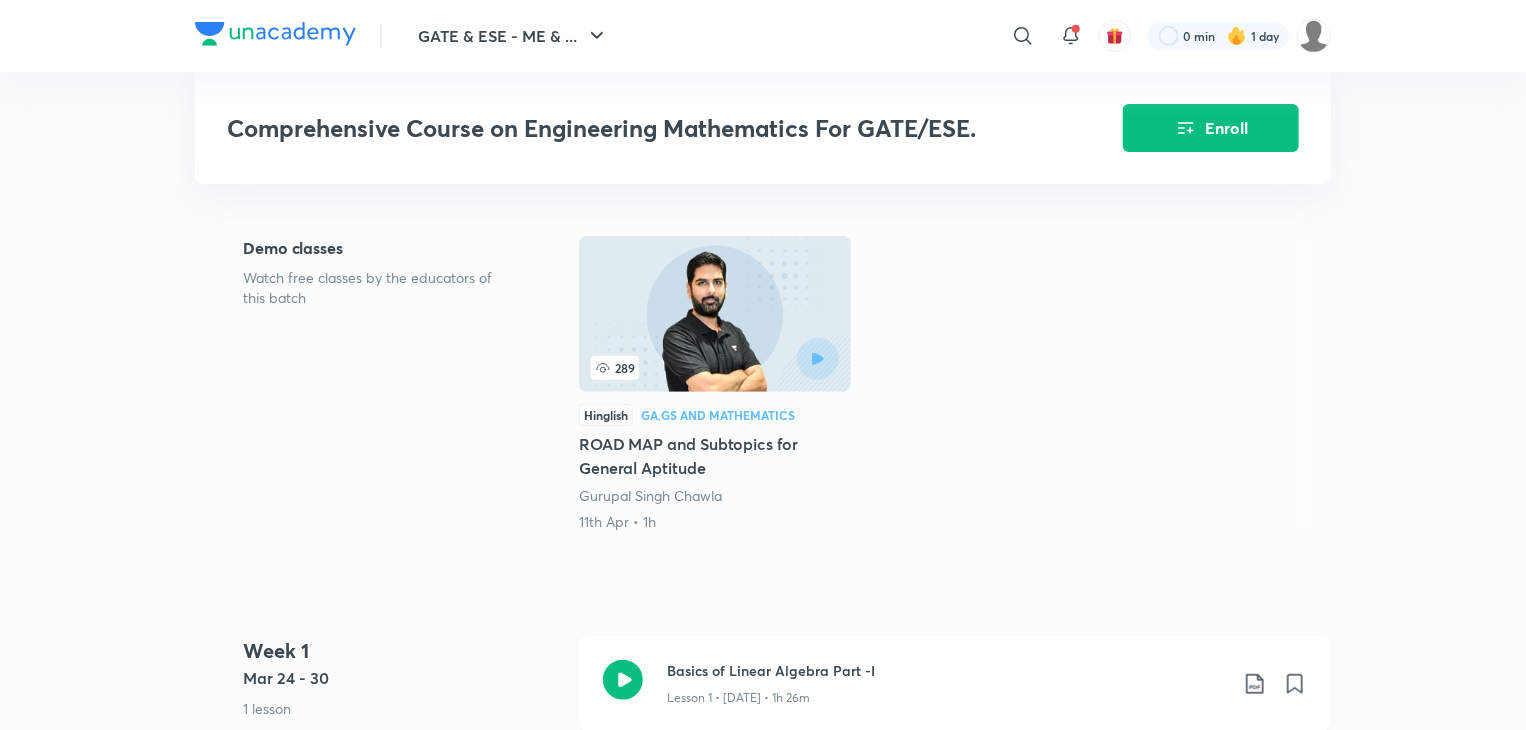 scroll, scrollTop: 436, scrollLeft: 0, axis: vertical 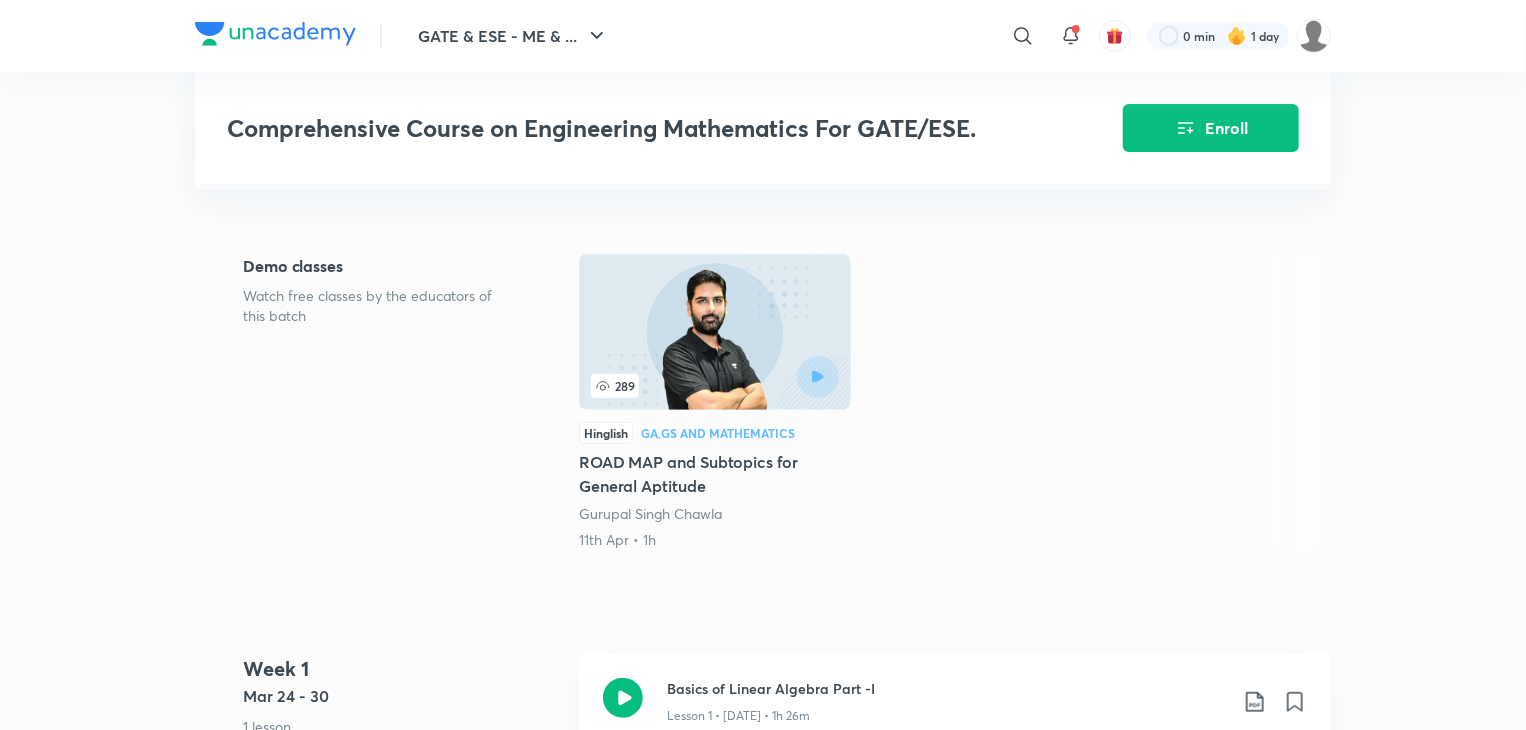 click at bounding box center [777, 377] 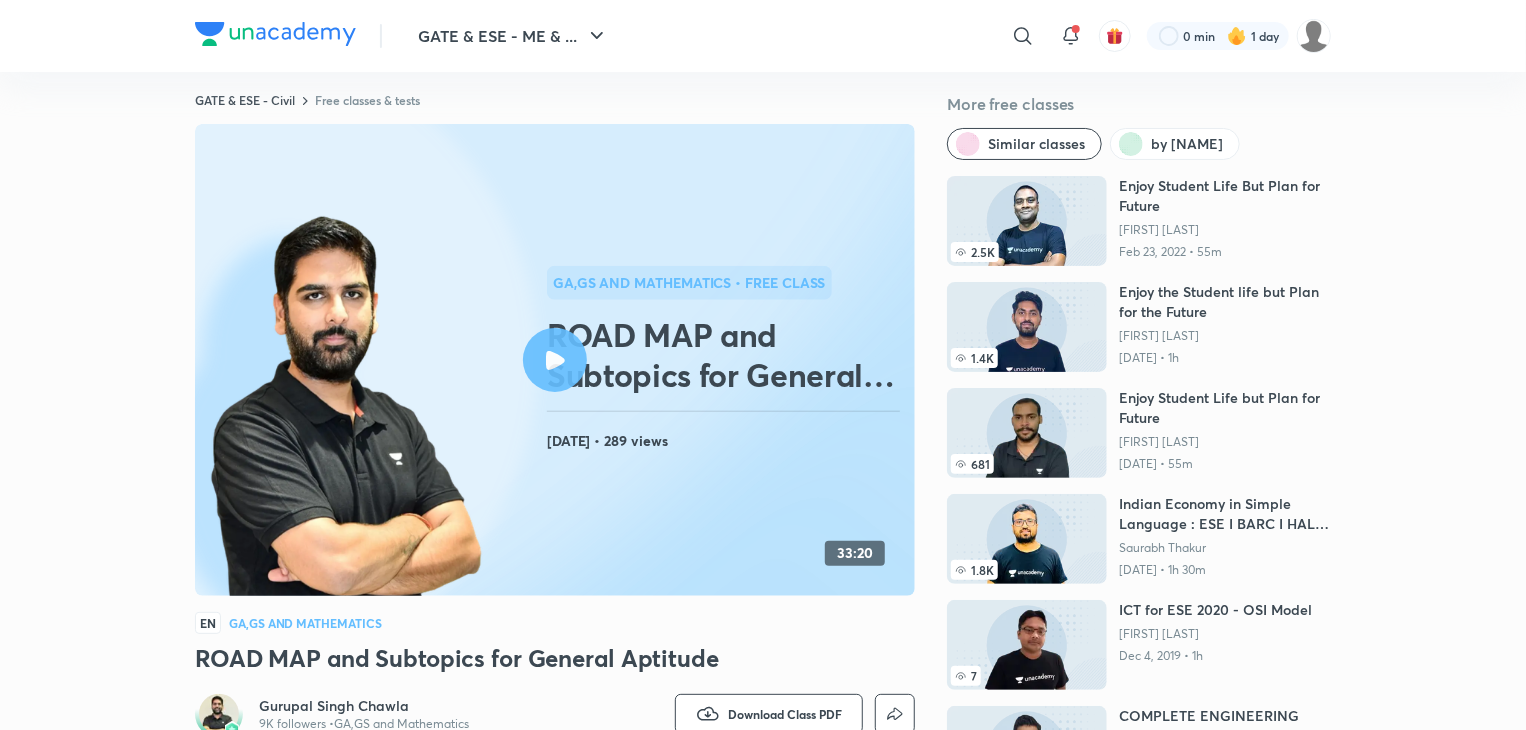 scroll, scrollTop: 6, scrollLeft: 0, axis: vertical 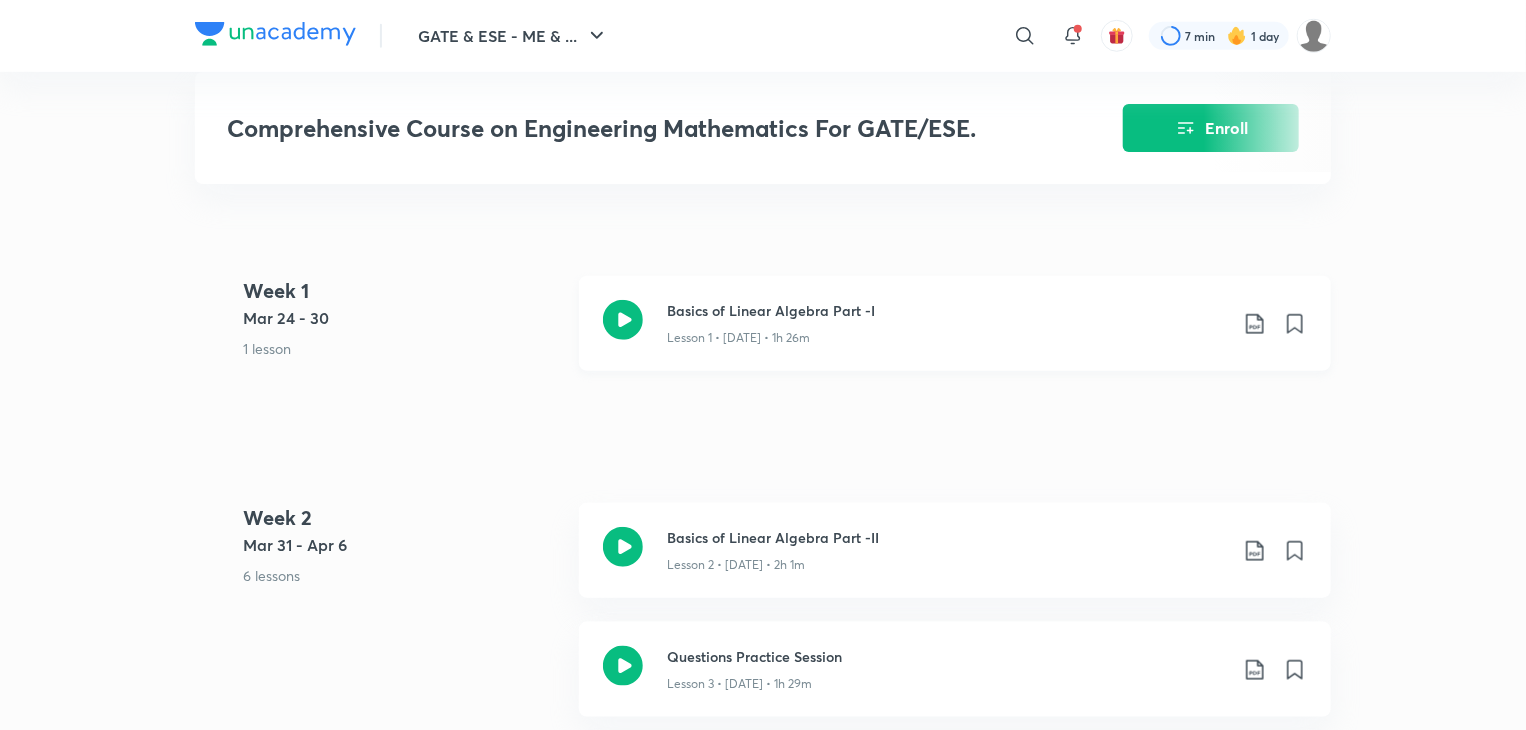 click on "Lesson 1 • [DATE] • 1h 26m" at bounding box center [947, 334] 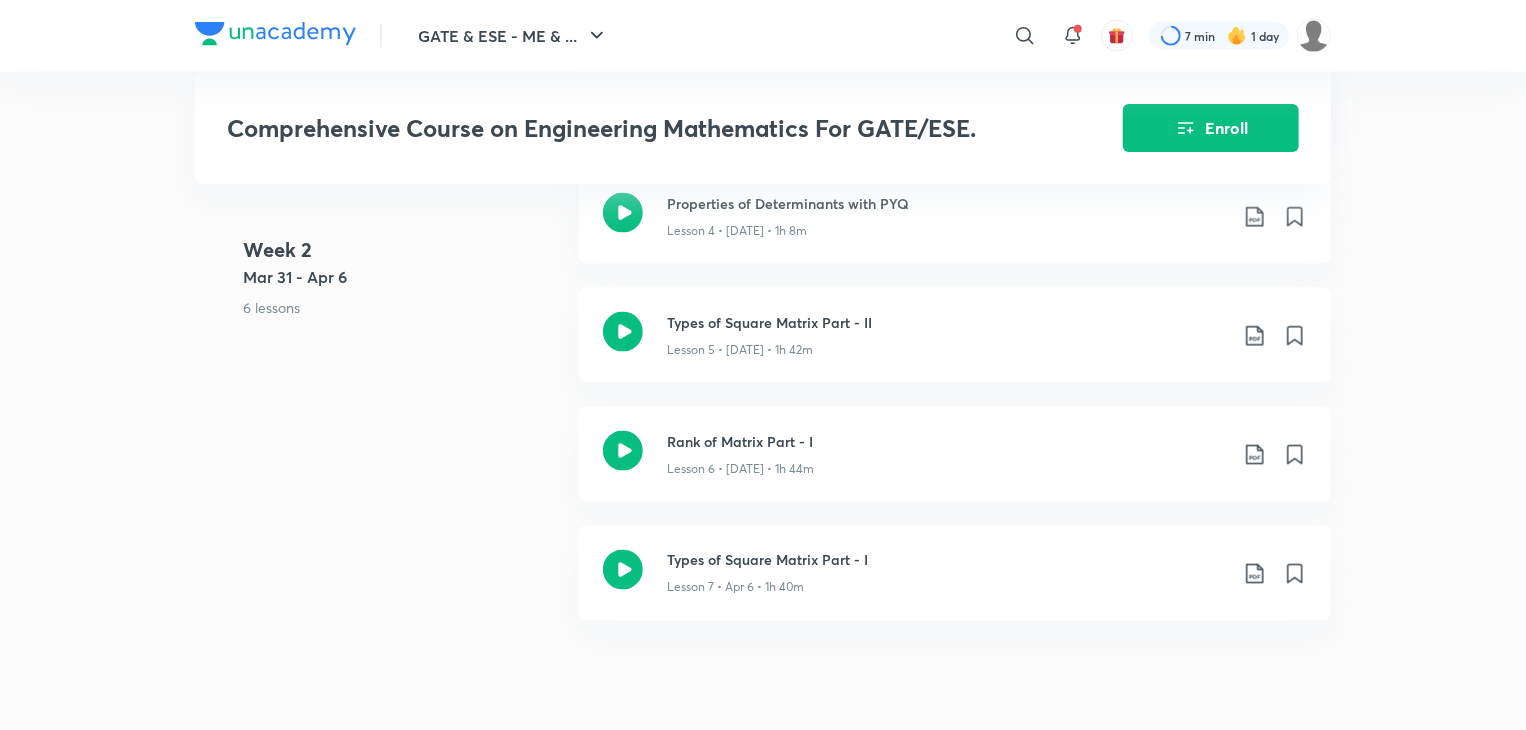 scroll, scrollTop: 1387, scrollLeft: 0, axis: vertical 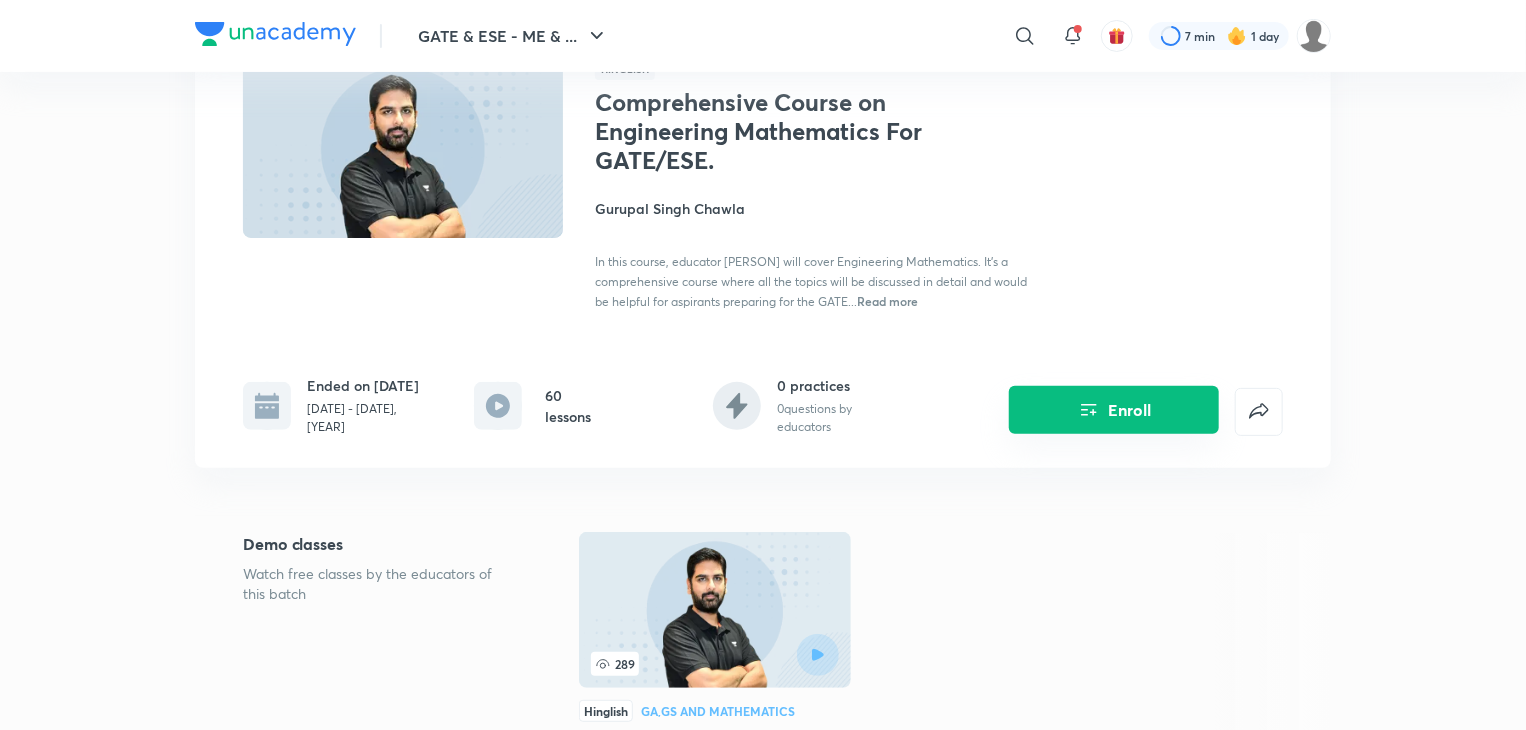 click on "Enroll" at bounding box center [1114, 410] 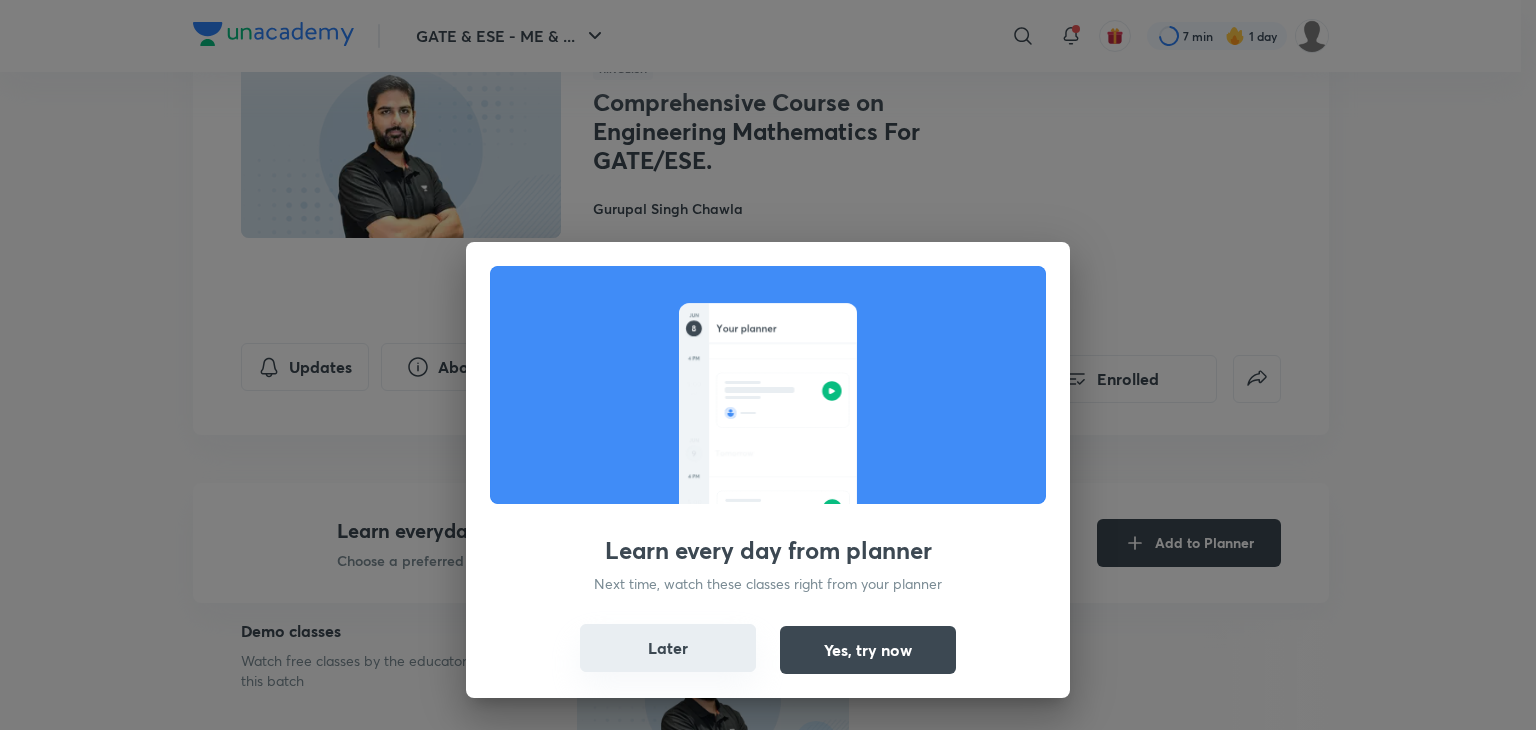 click on "Later" at bounding box center [668, 648] 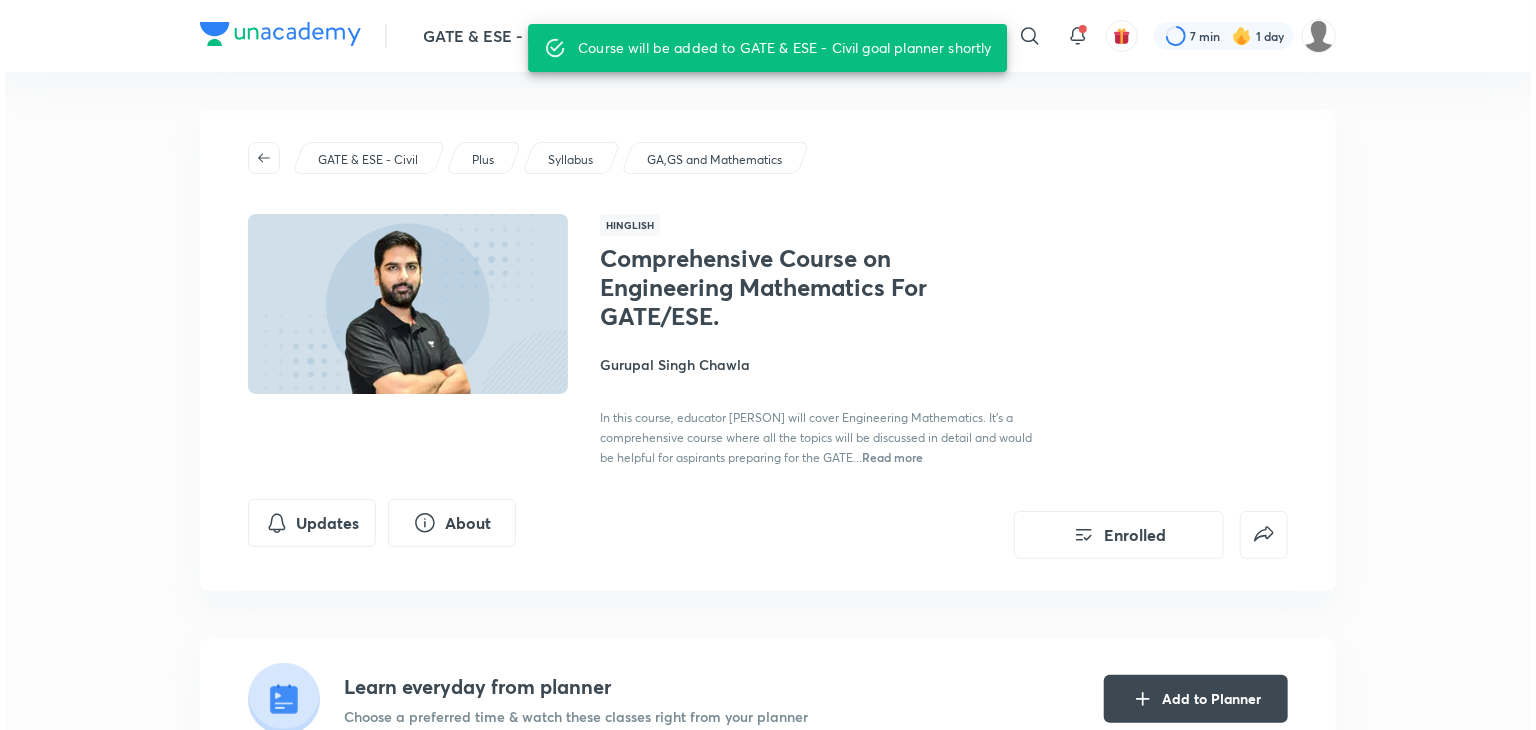 scroll, scrollTop: 0, scrollLeft: 0, axis: both 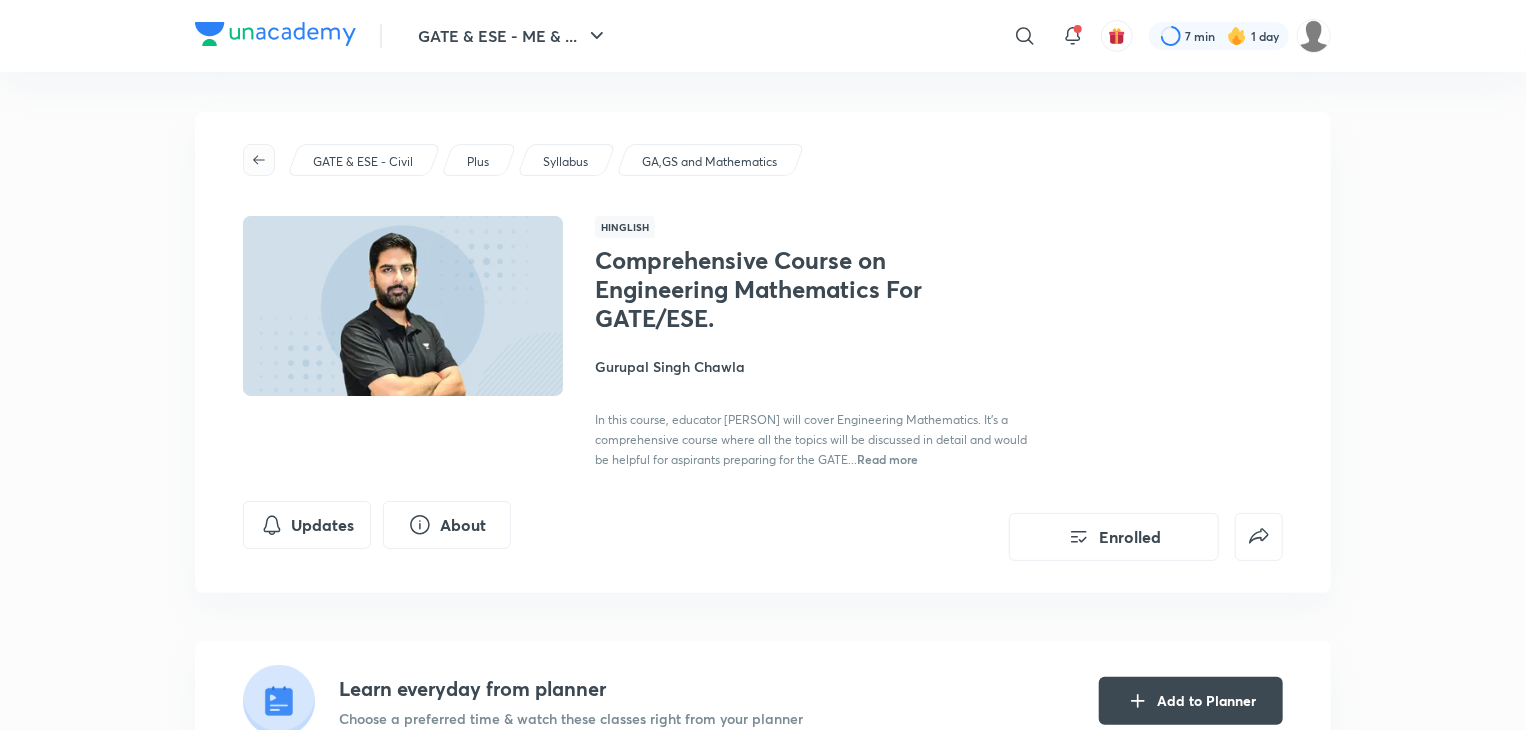 click 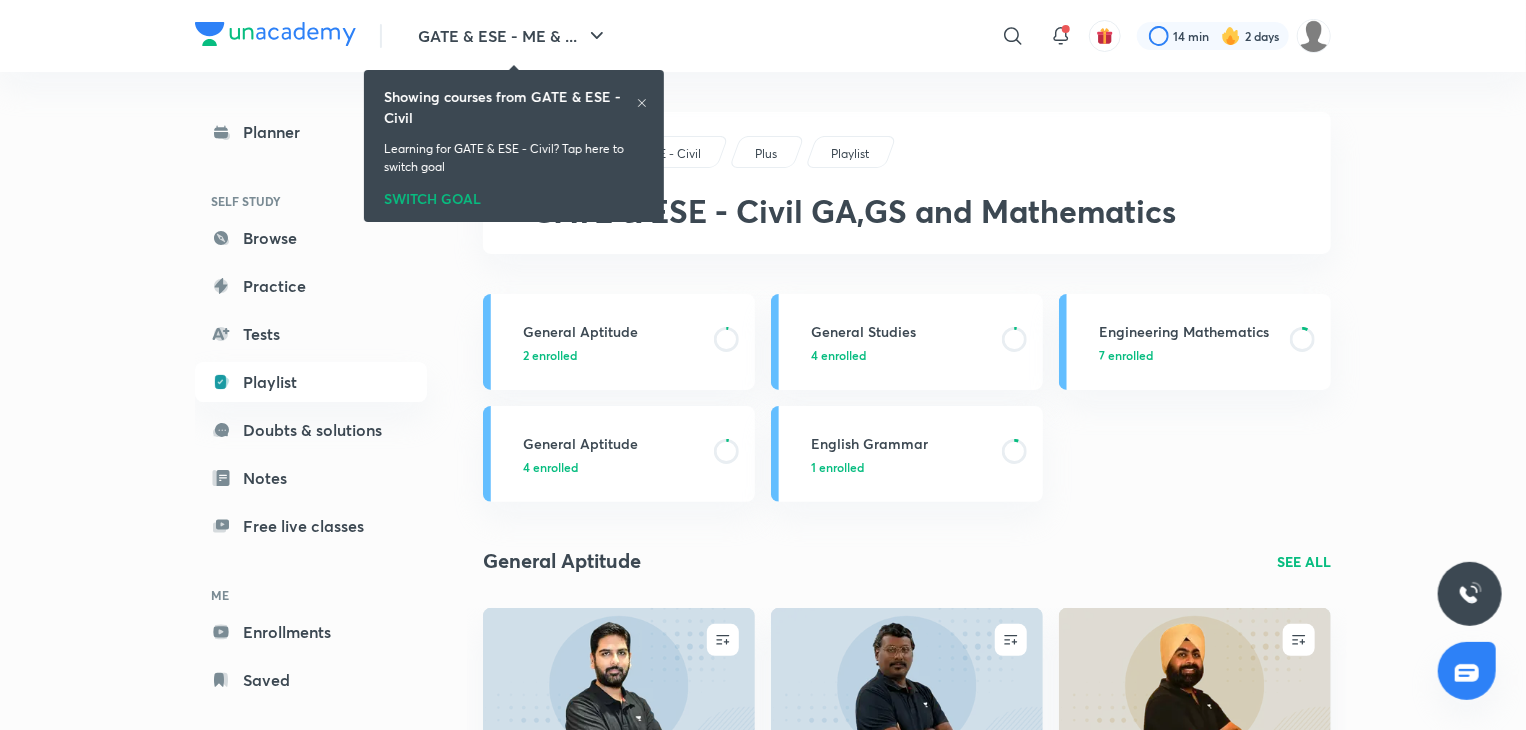click 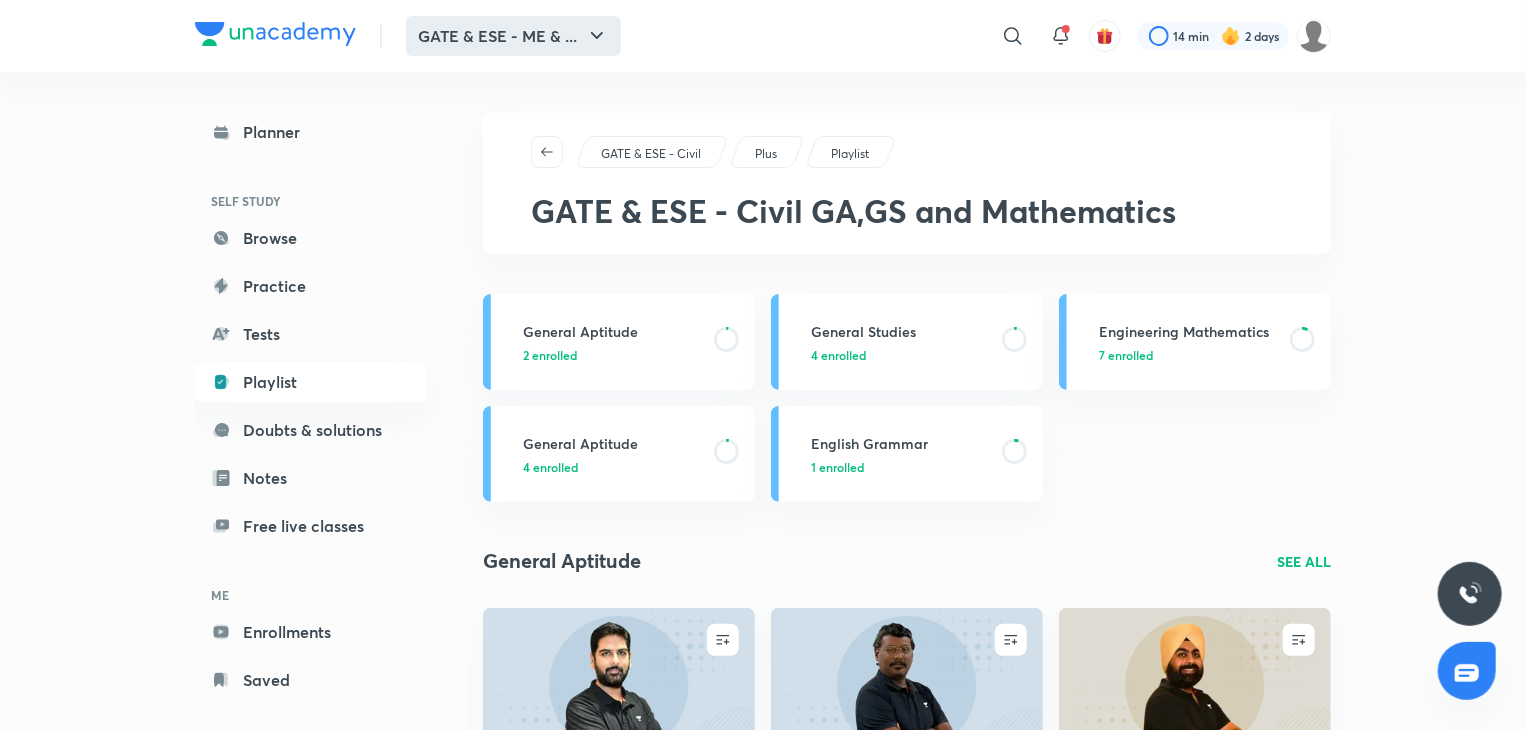 click on "GATE & ESE - ME &  ..." at bounding box center [513, 36] 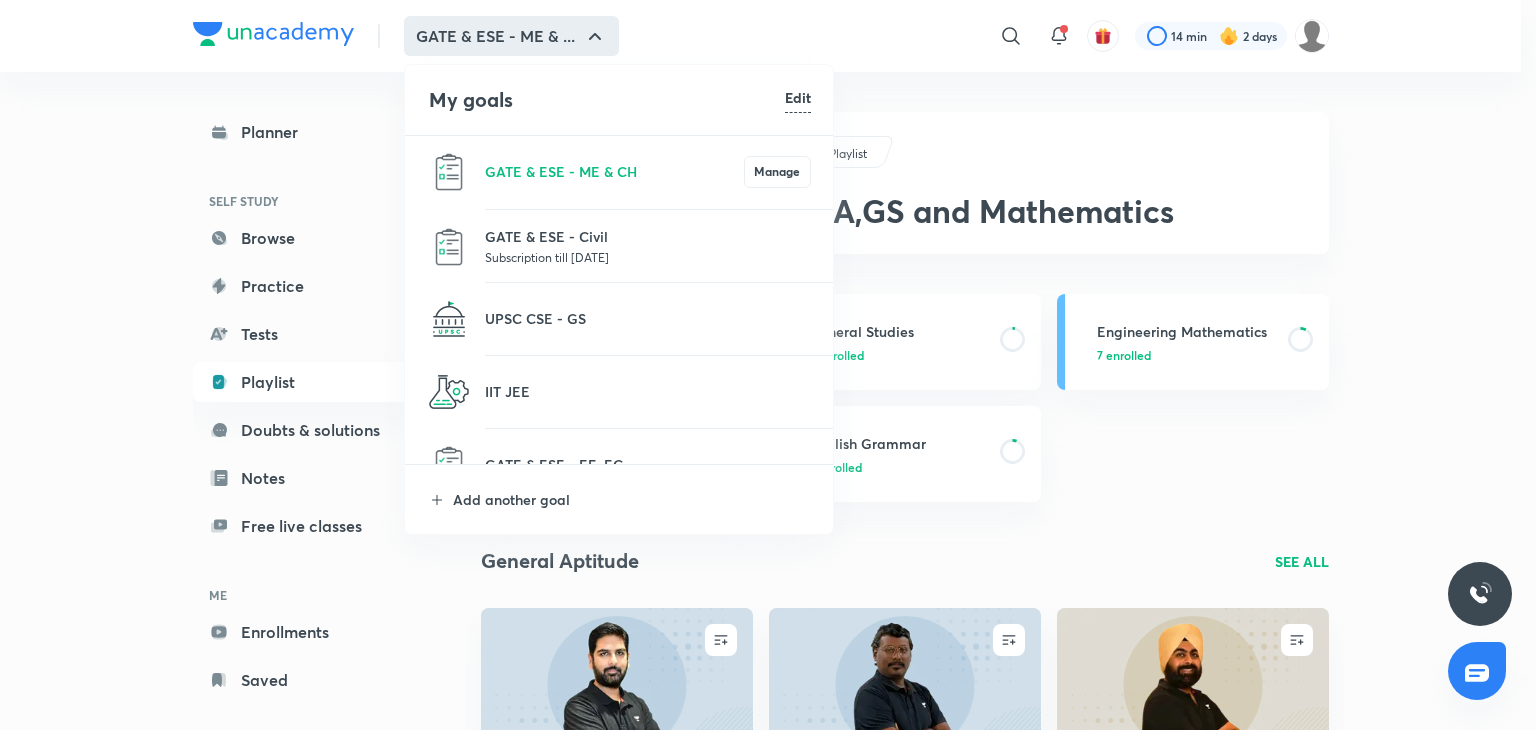 click on "Subscription till [DATE]" at bounding box center [648, 257] 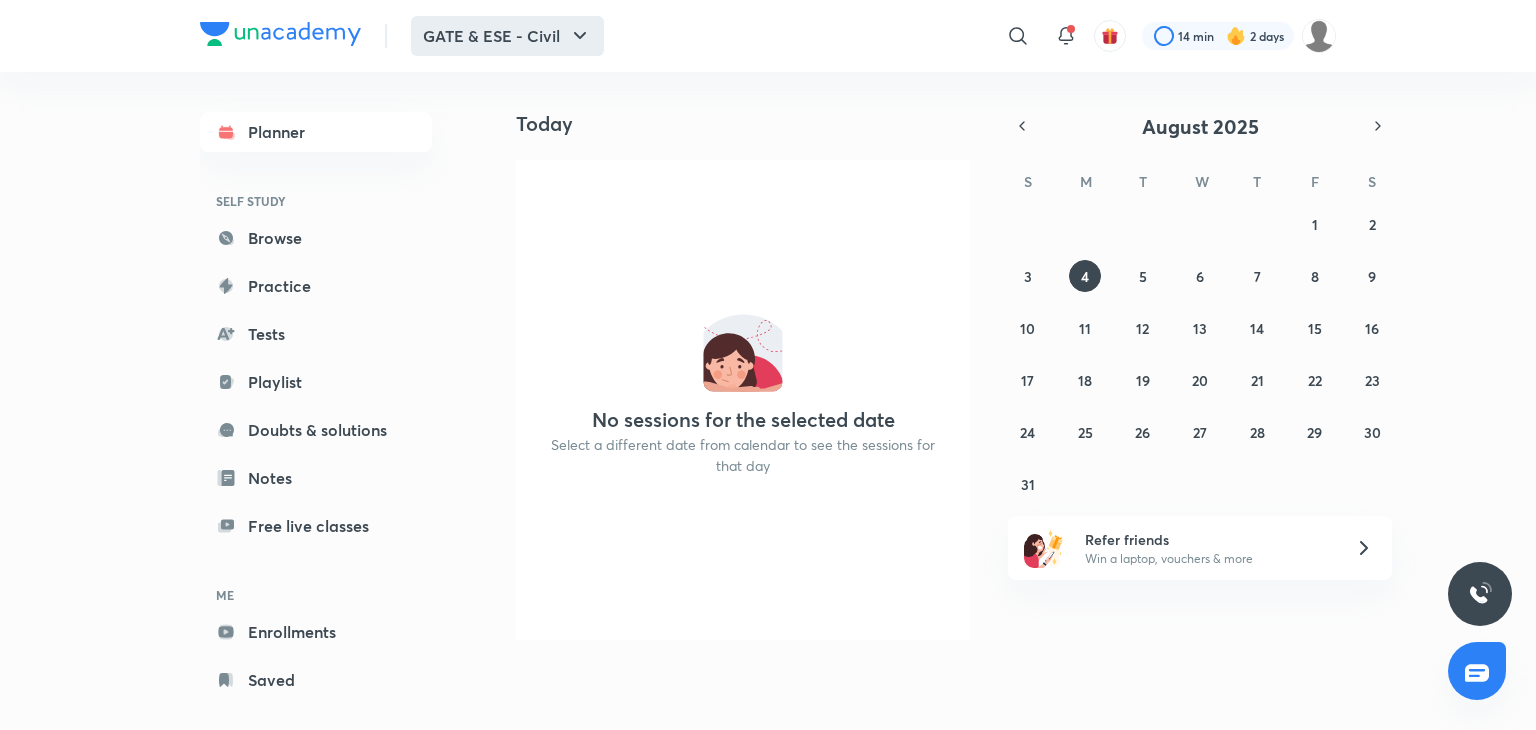 click on "GATE & ESE - Civil" at bounding box center [507, 36] 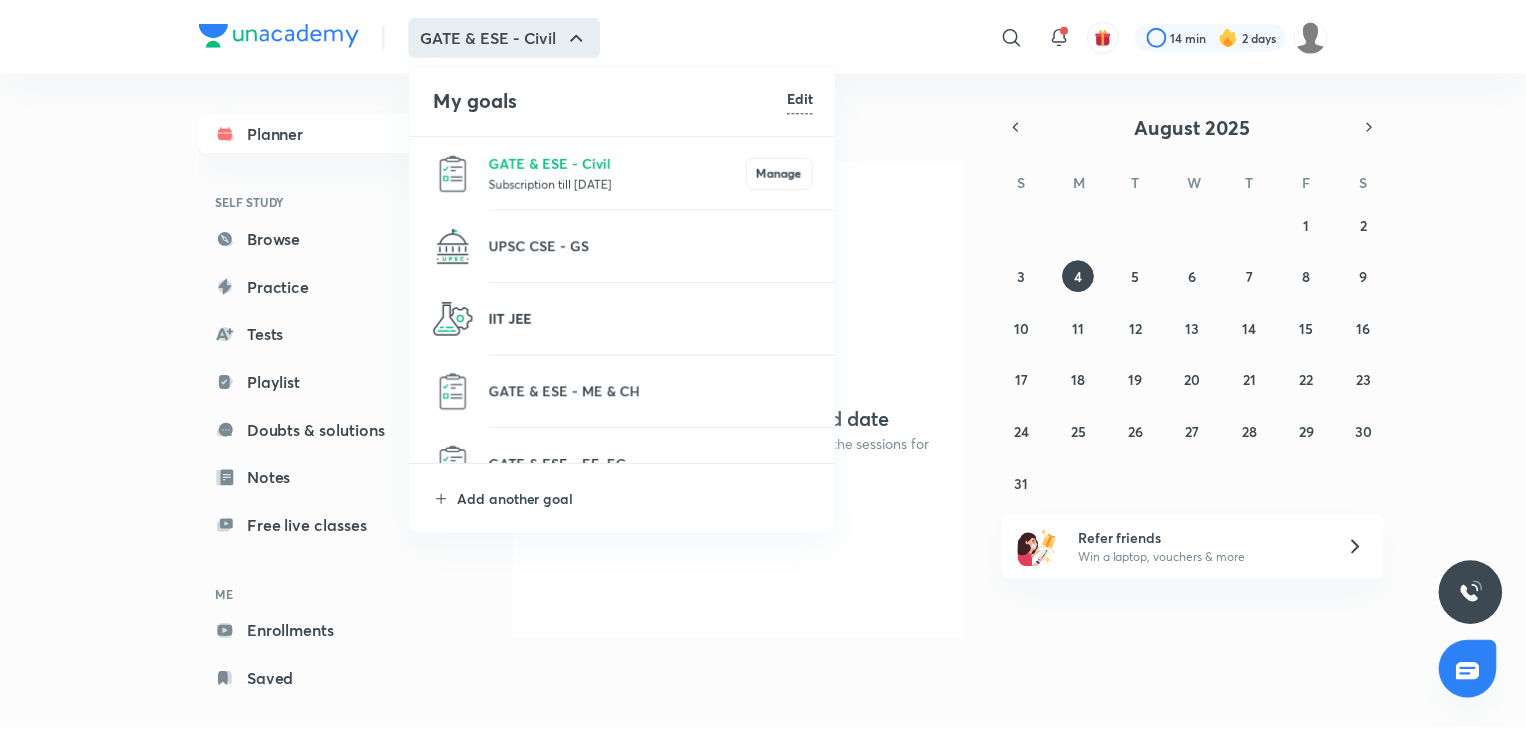 scroll, scrollTop: 36, scrollLeft: 0, axis: vertical 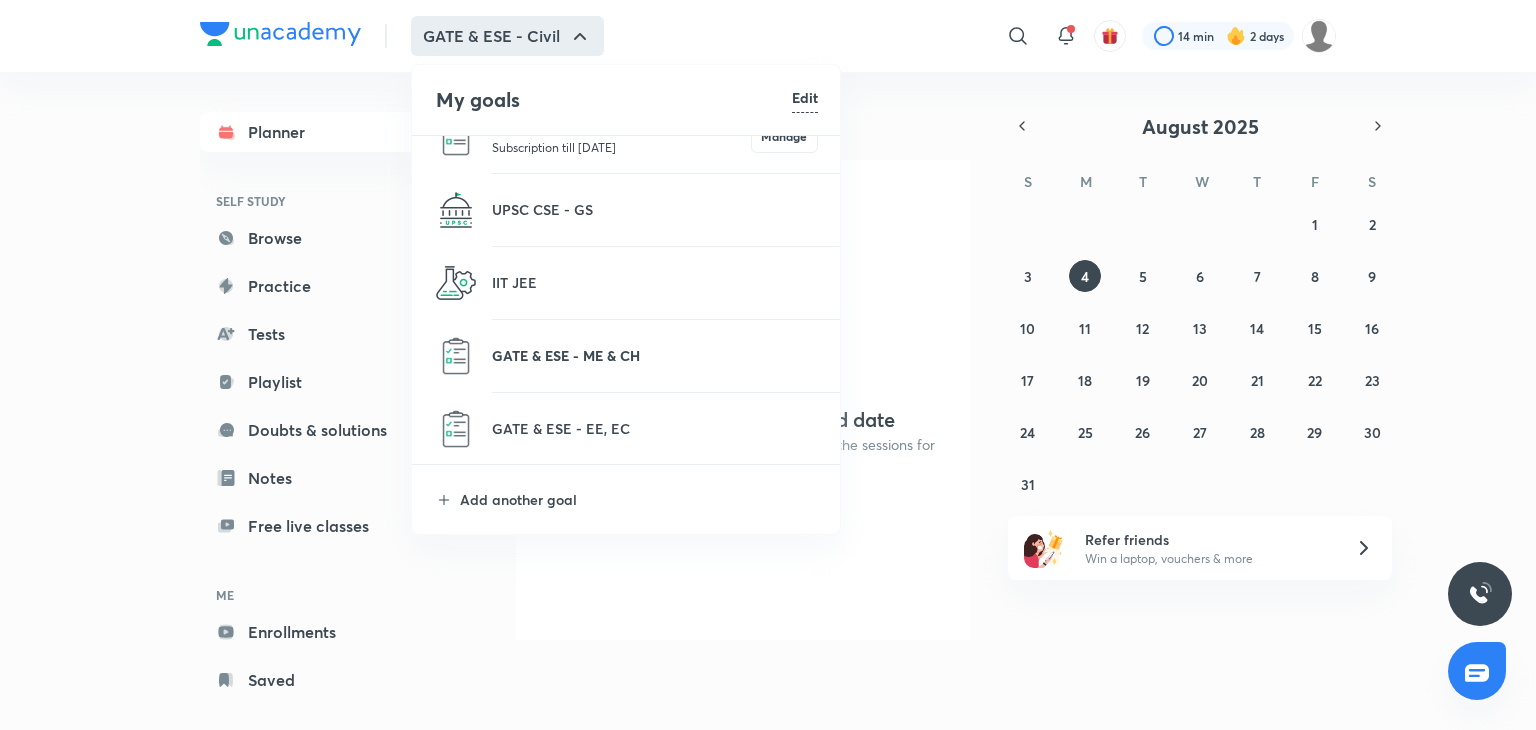 click on "GATE & ESE - ME & CH" at bounding box center [655, 355] 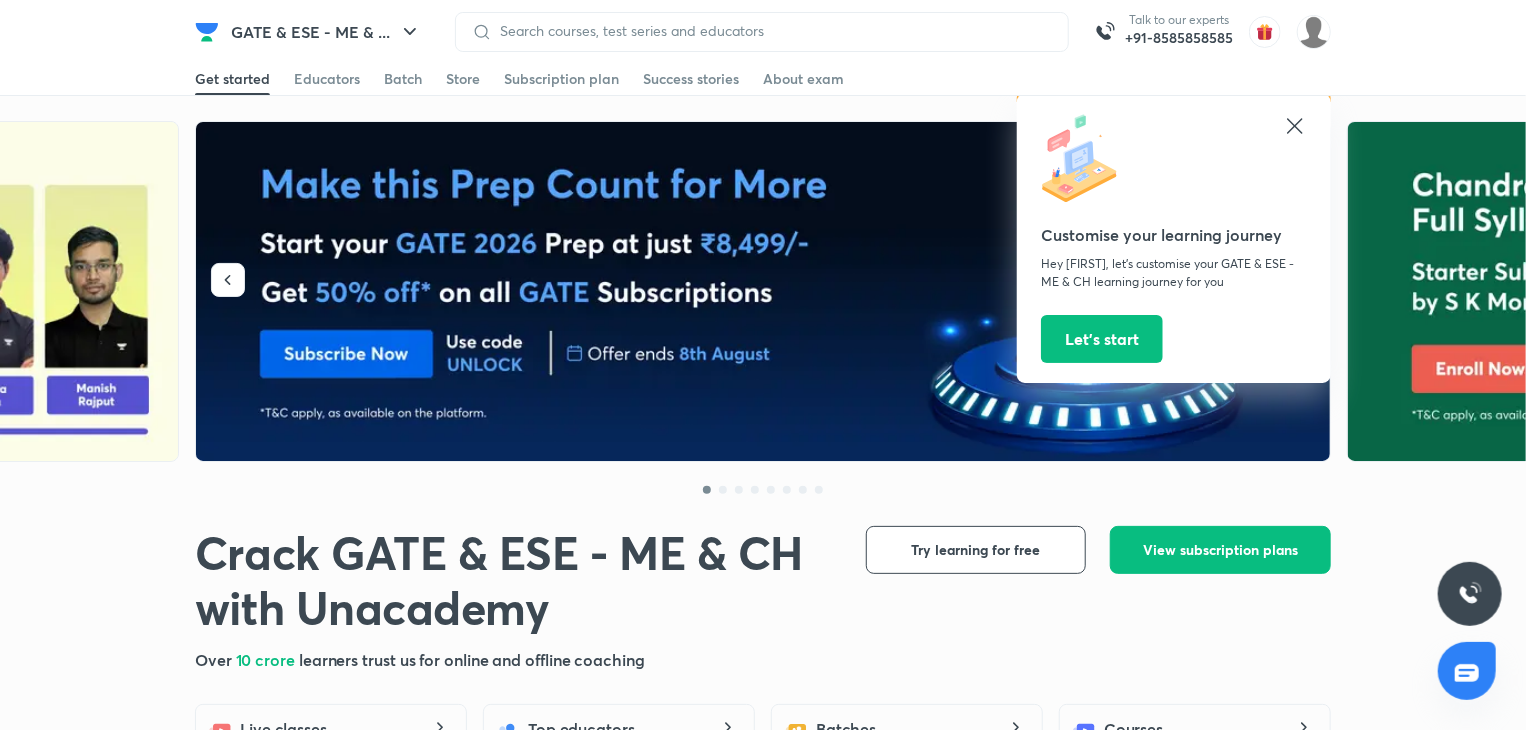 click 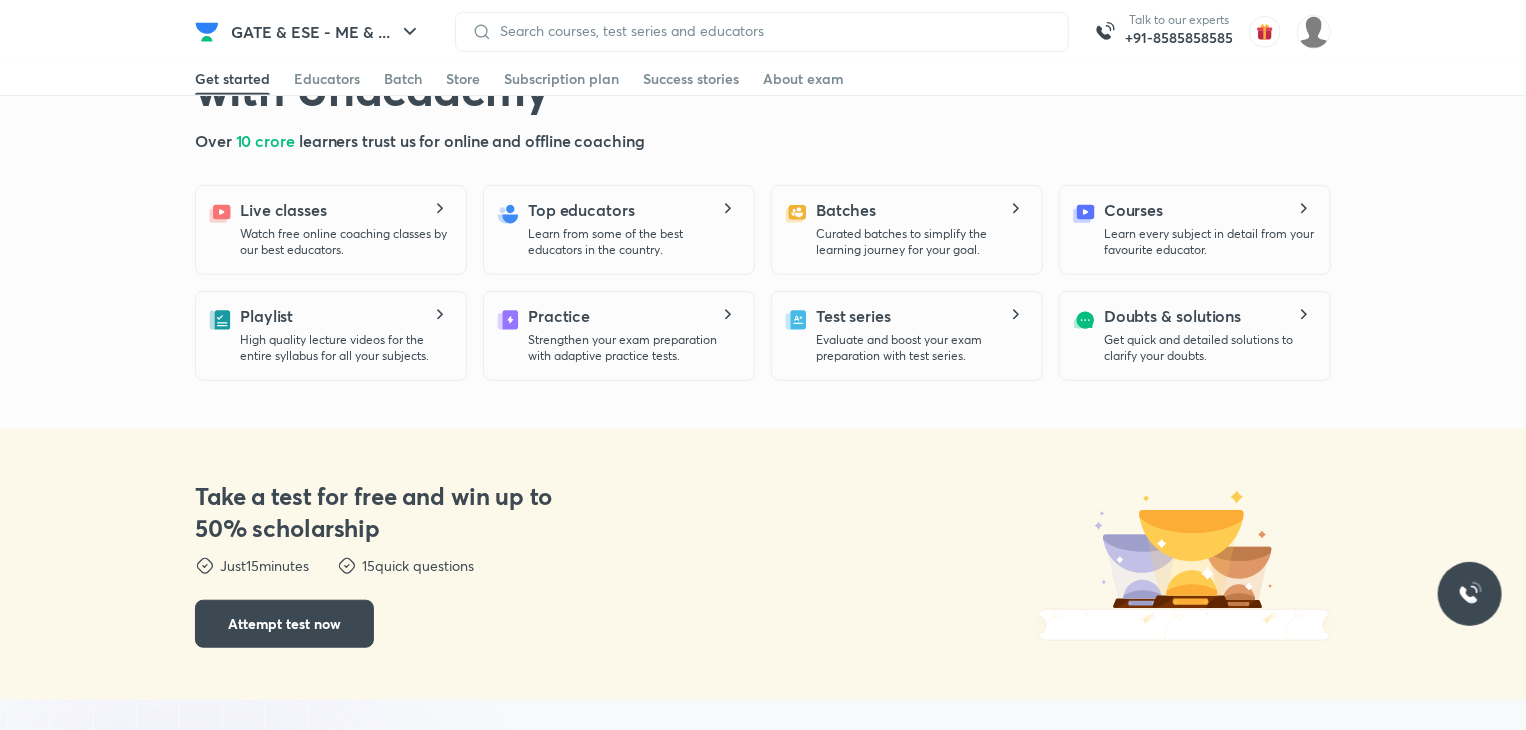 scroll, scrollTop: 0, scrollLeft: 0, axis: both 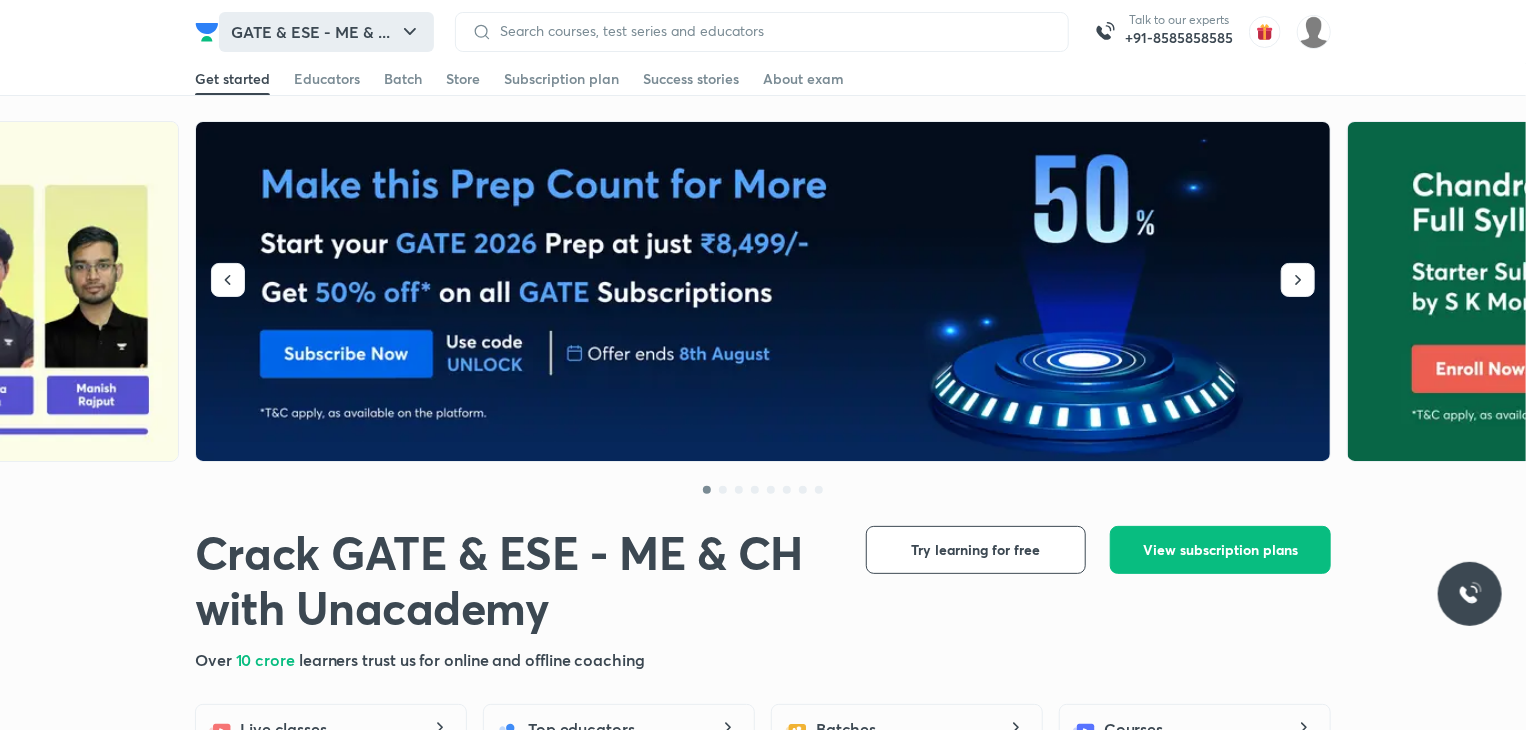 click on "GATE & ESE - ME &  ..." at bounding box center [326, 32] 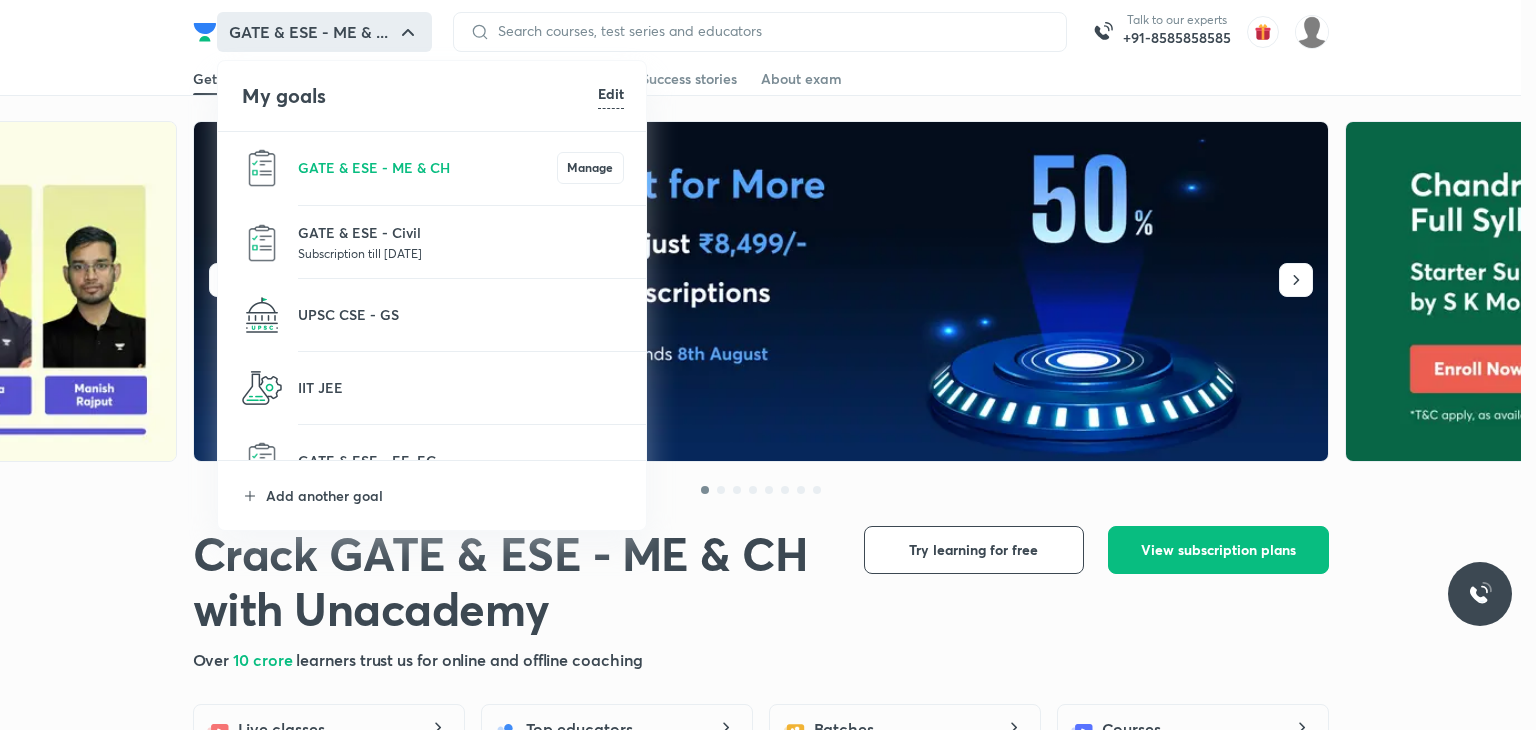 click on "Subscription till [DATE]" at bounding box center [461, 253] 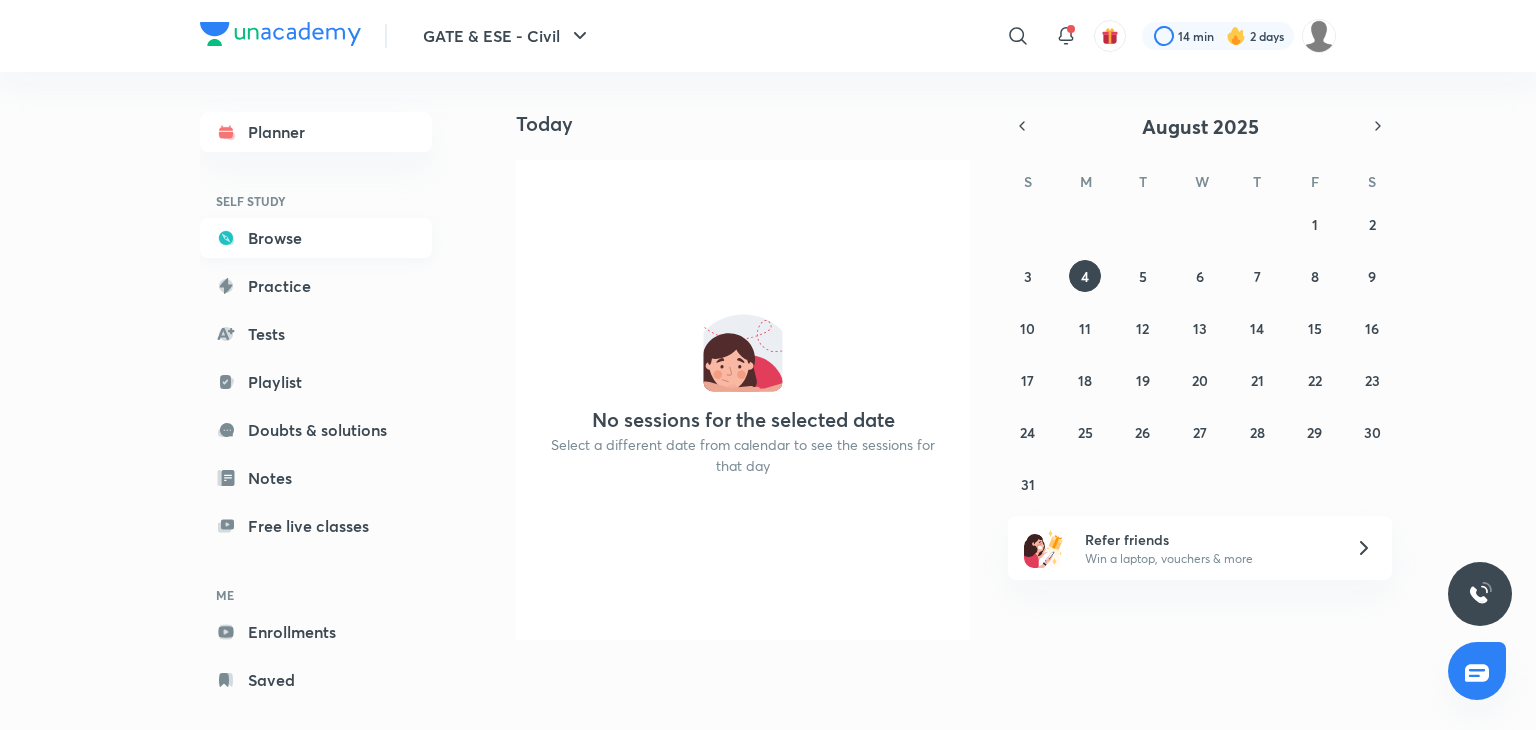 click on "Browse" at bounding box center (316, 238) 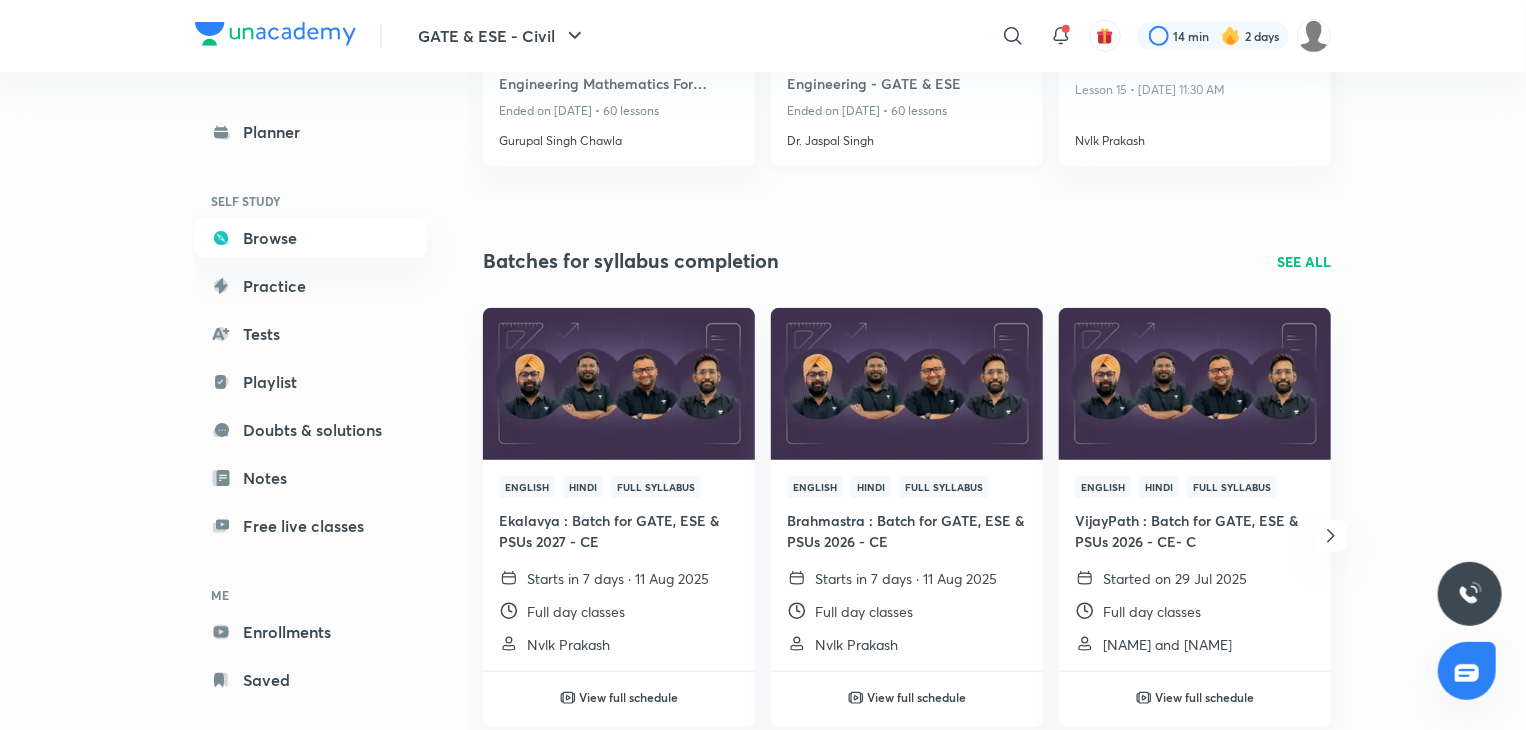 scroll, scrollTop: 507, scrollLeft: 0, axis: vertical 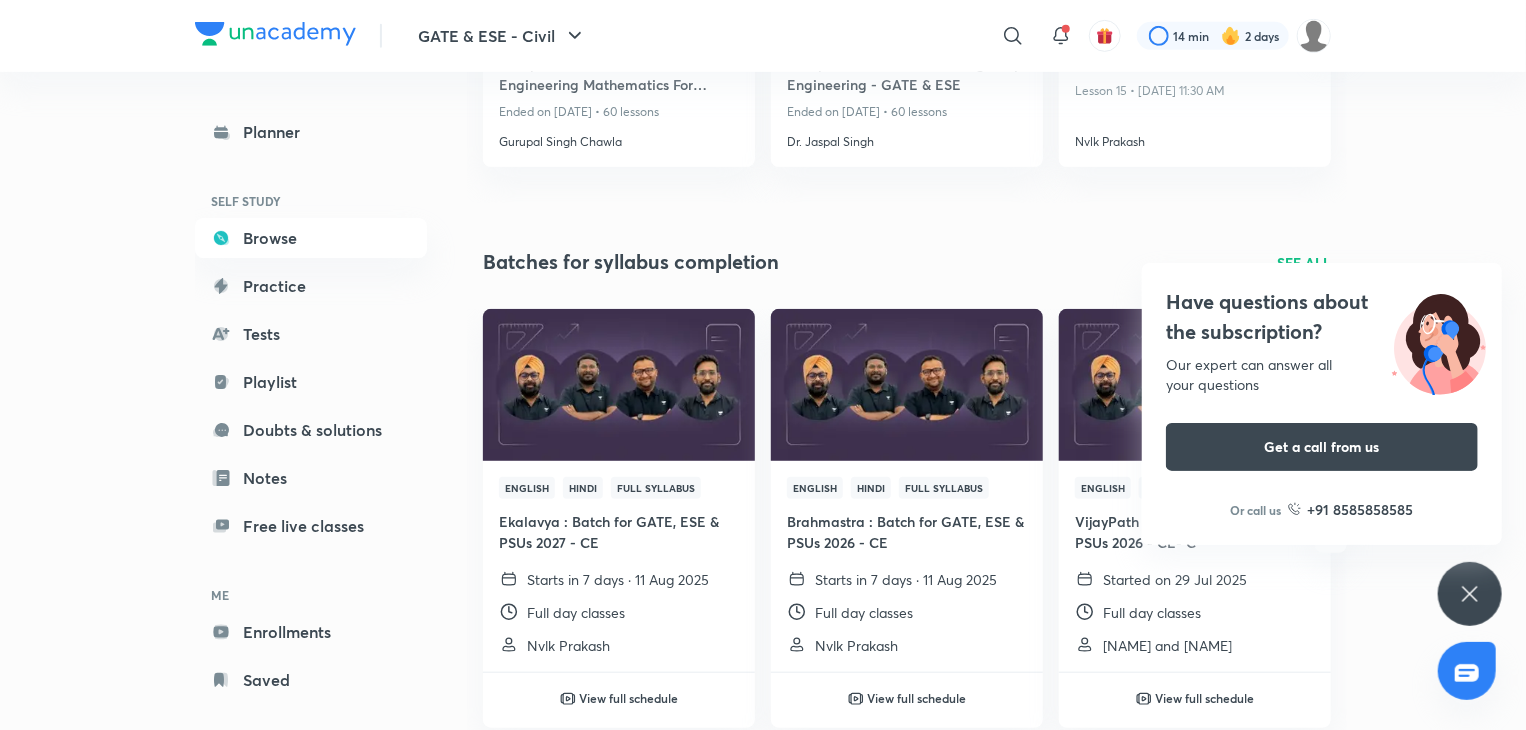 click 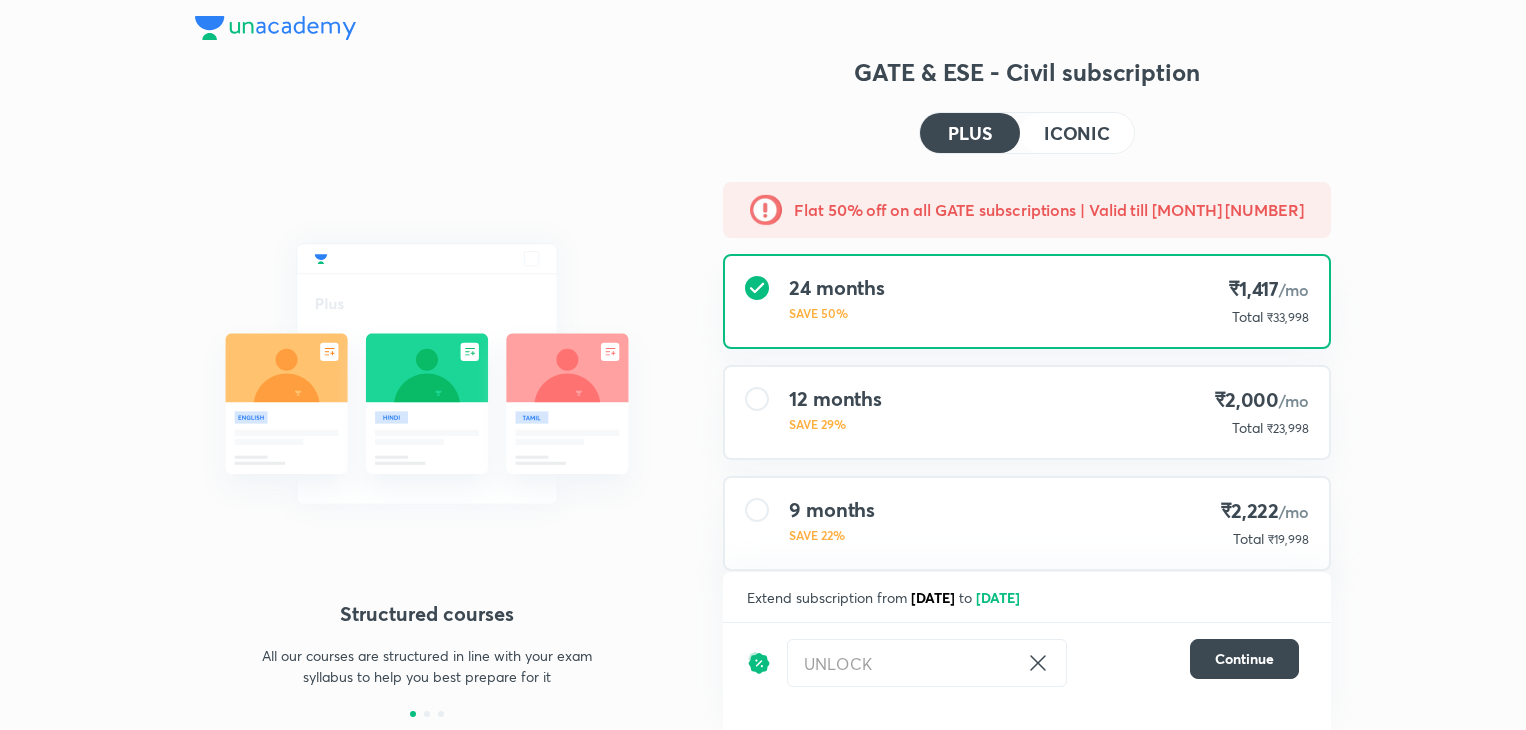scroll, scrollTop: 0, scrollLeft: 0, axis: both 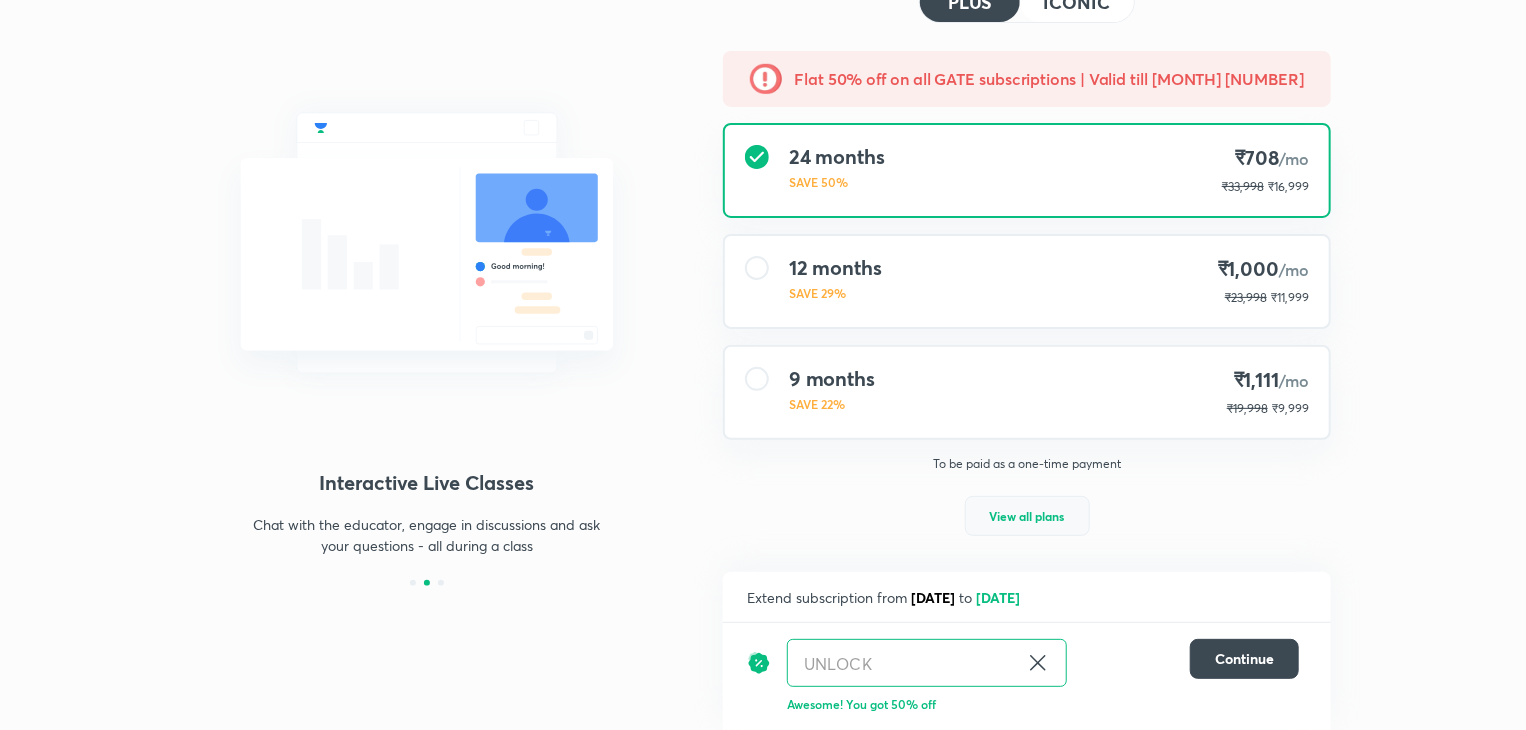 click on "View all plans" at bounding box center (1027, 516) 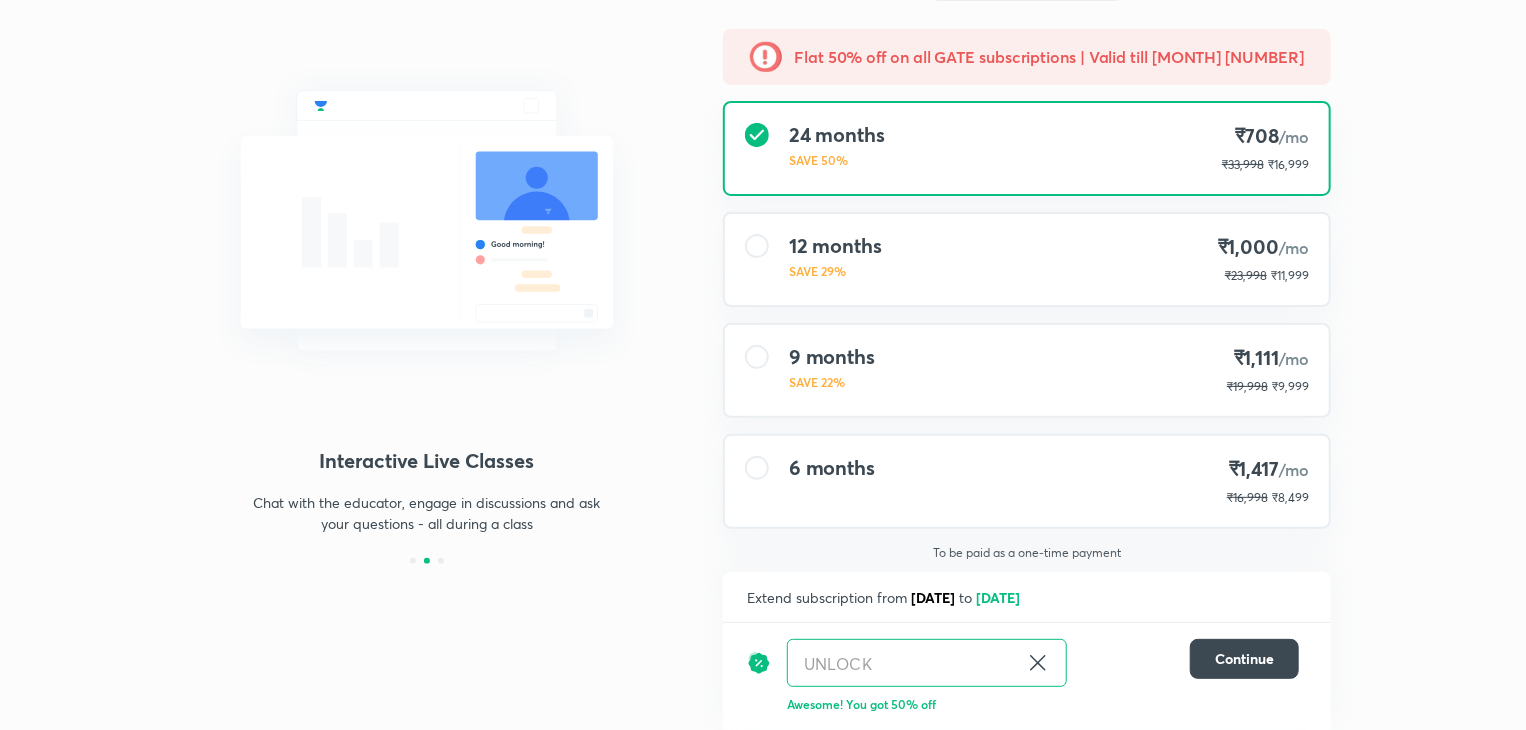 scroll, scrollTop: 0, scrollLeft: 0, axis: both 